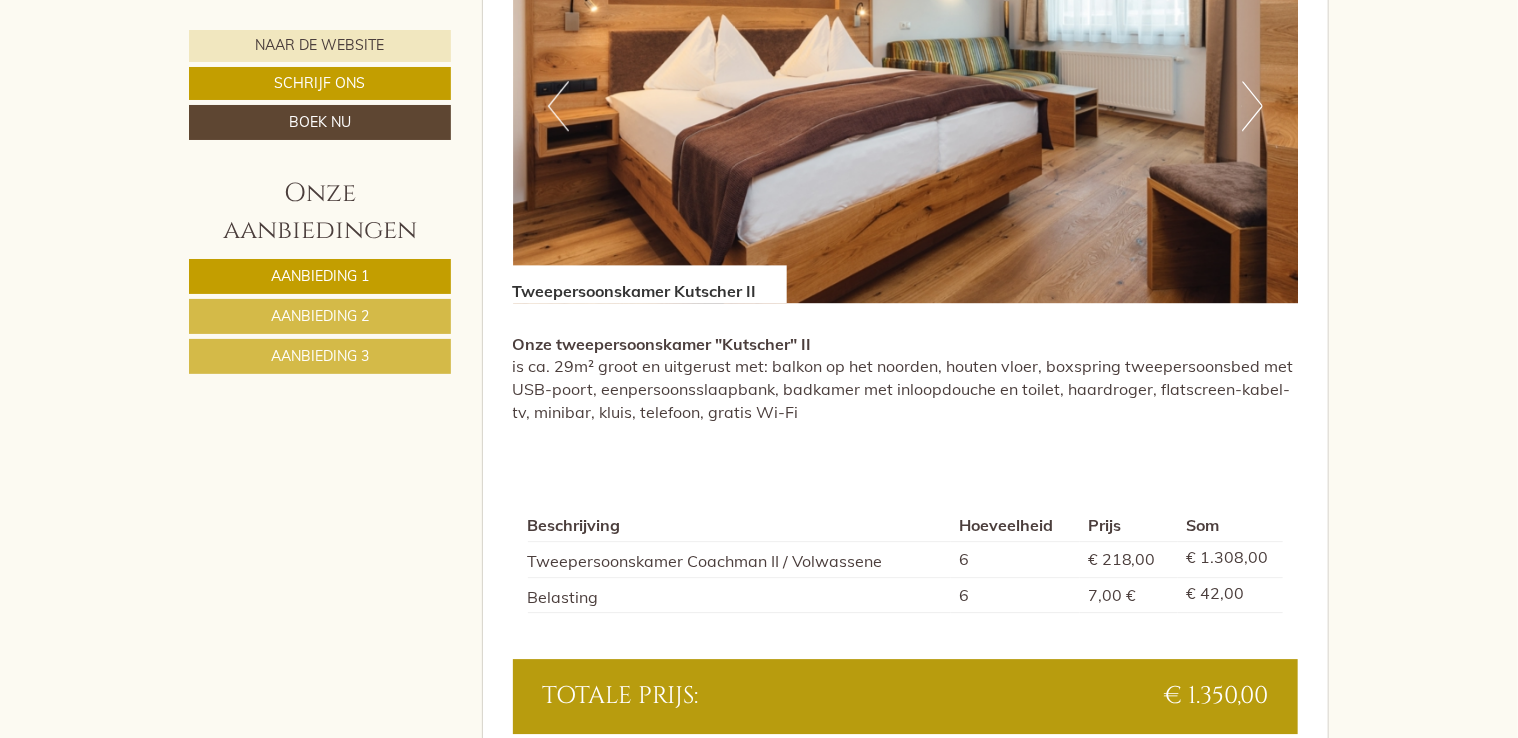scroll, scrollTop: 2893, scrollLeft: 0, axis: vertical 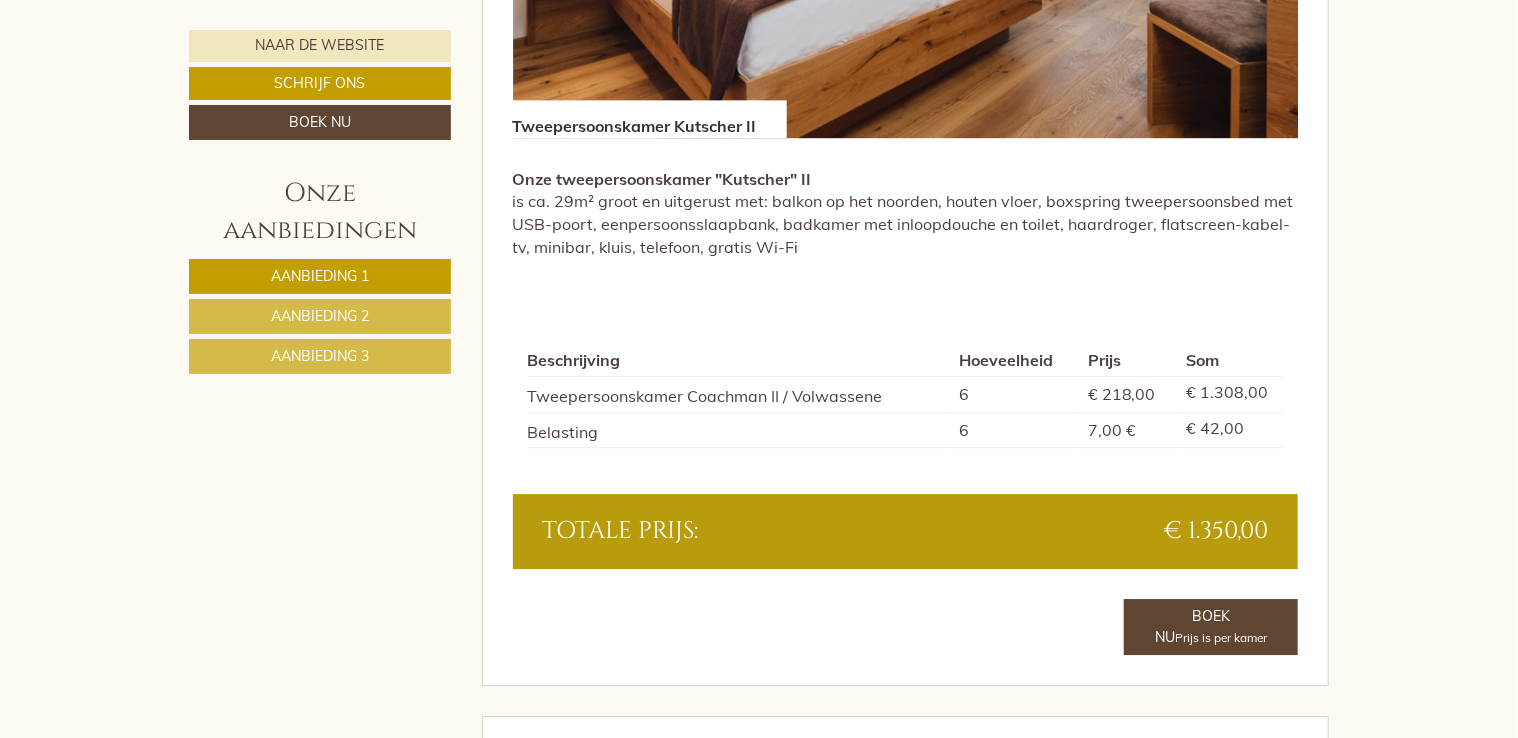 click on "Aanbieding 3" at bounding box center [320, 356] 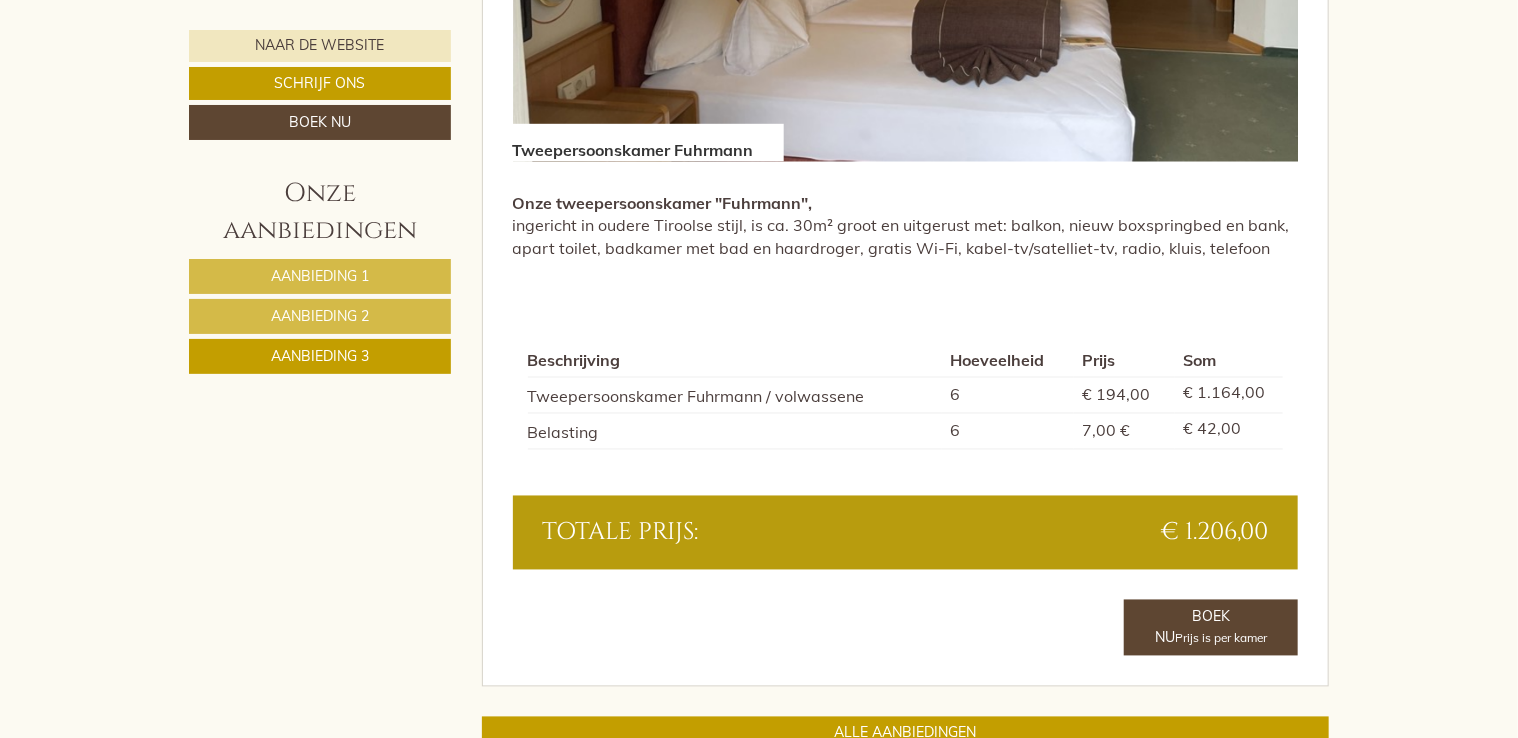 scroll, scrollTop: 1643, scrollLeft: 0, axis: vertical 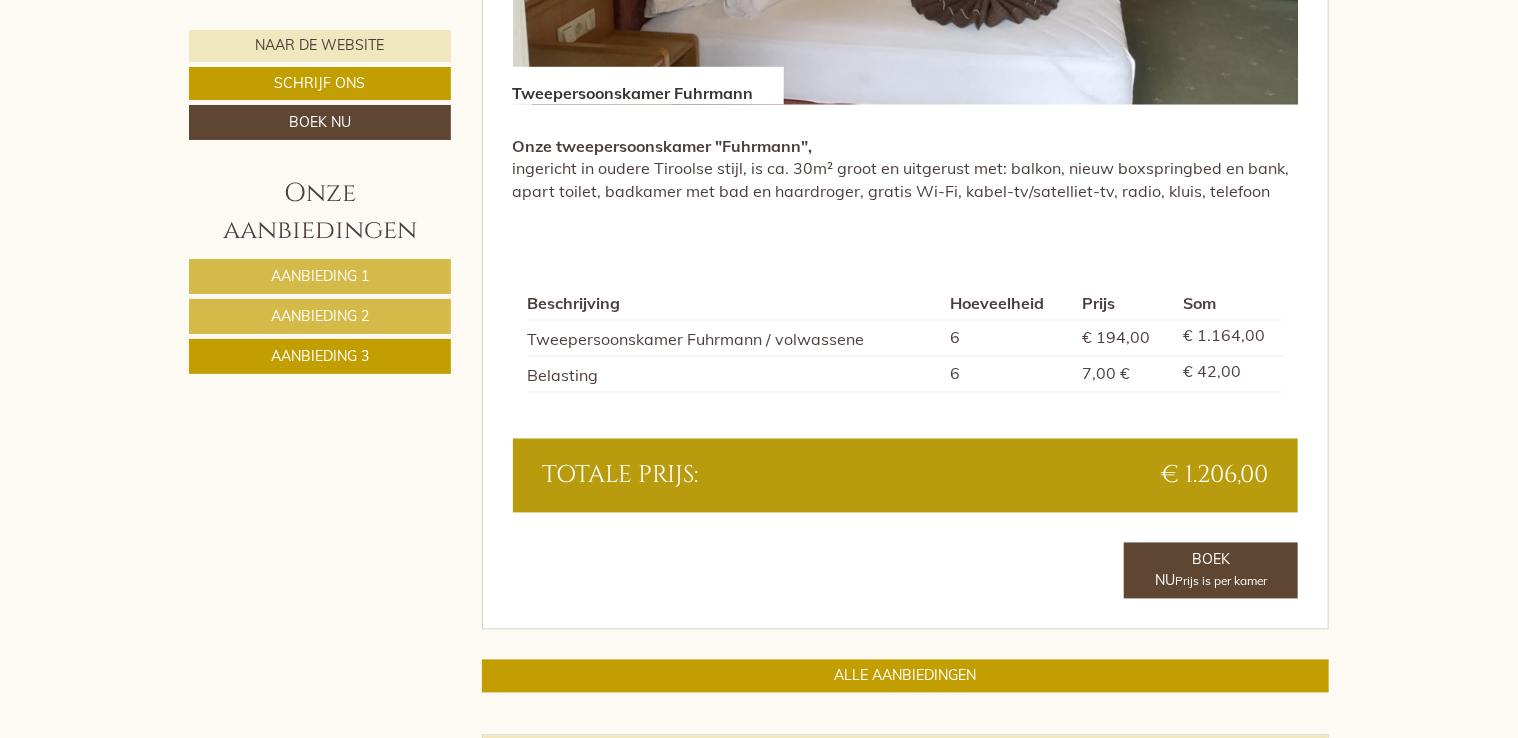 click on "Aanbieding 2" at bounding box center (320, 316) 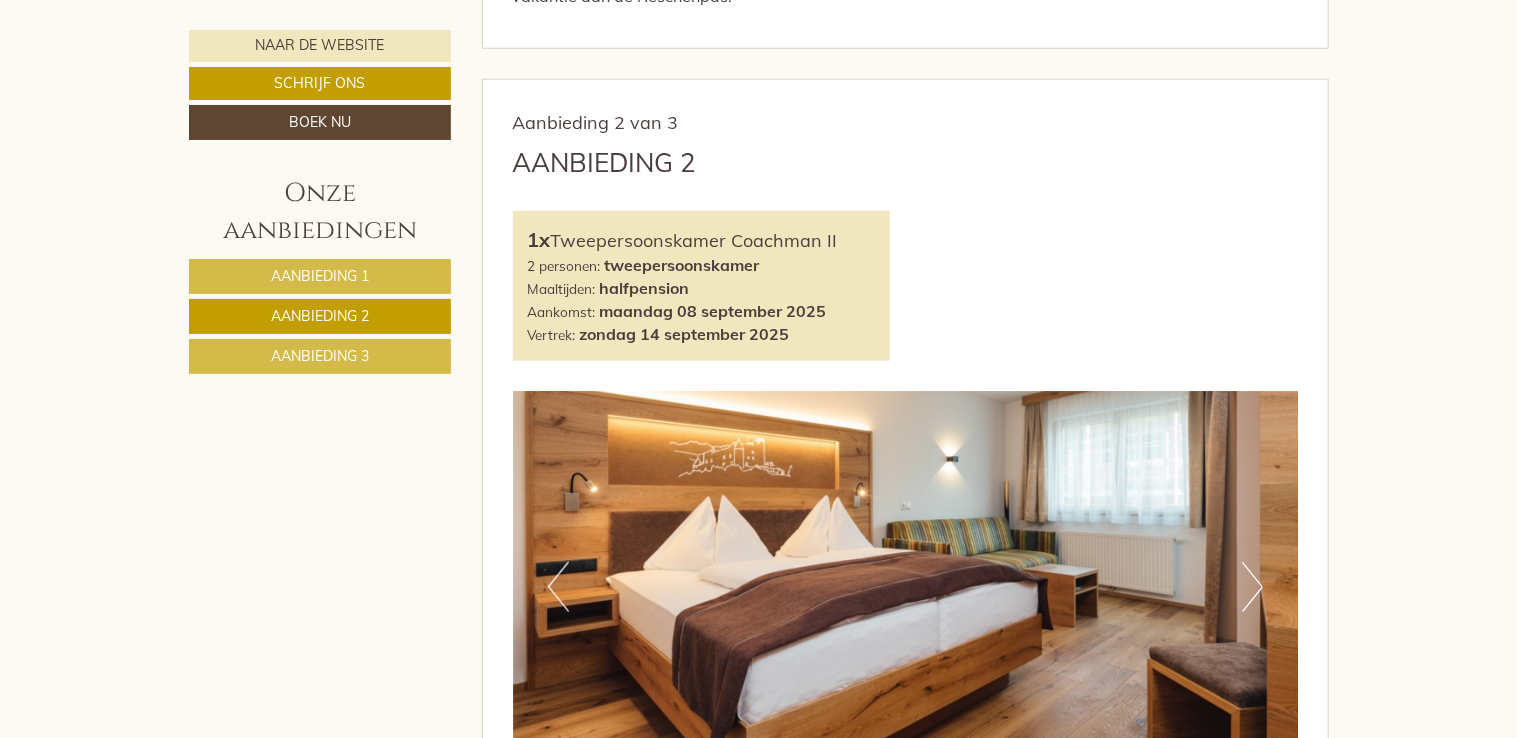 scroll, scrollTop: 1100, scrollLeft: 0, axis: vertical 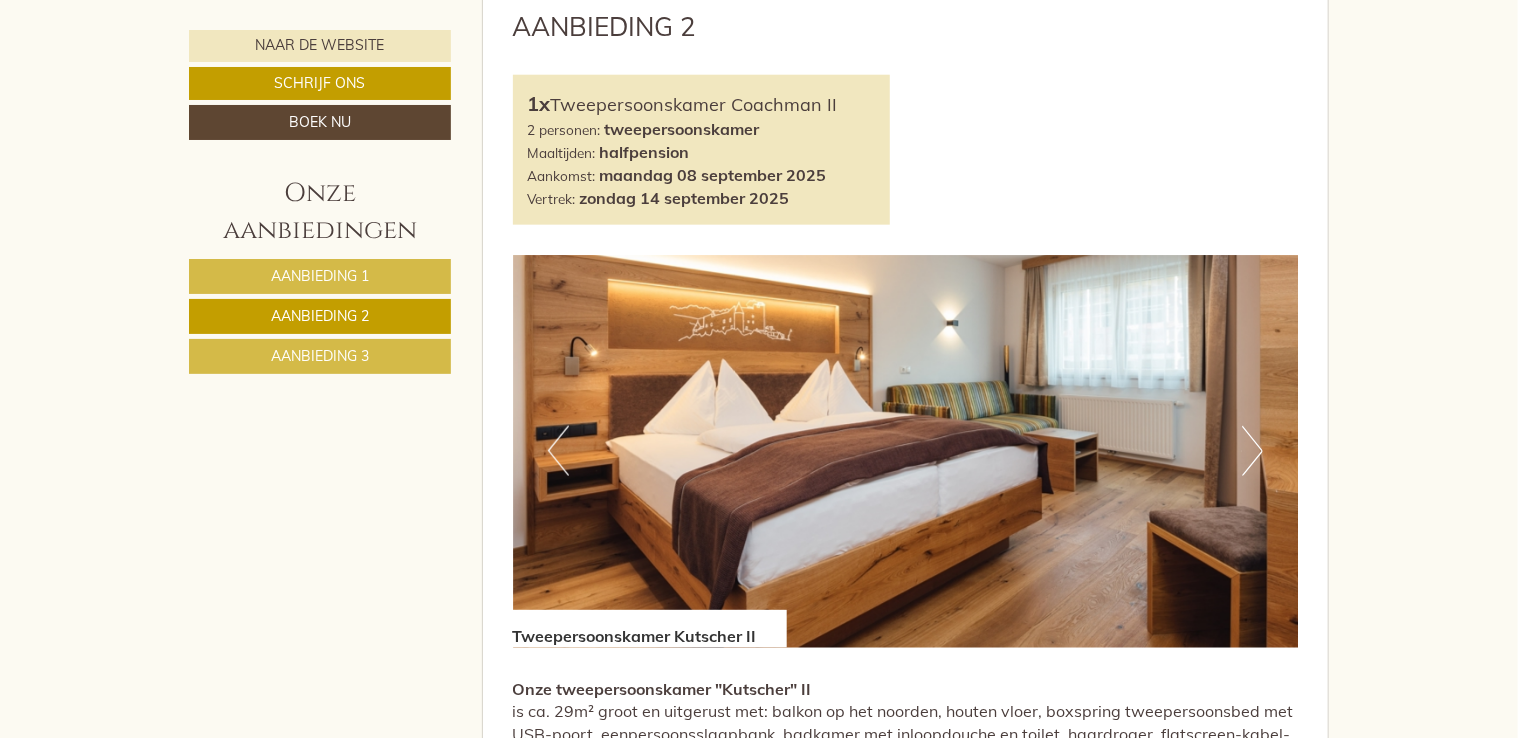 click on "Aanbieding 1" at bounding box center [320, 276] 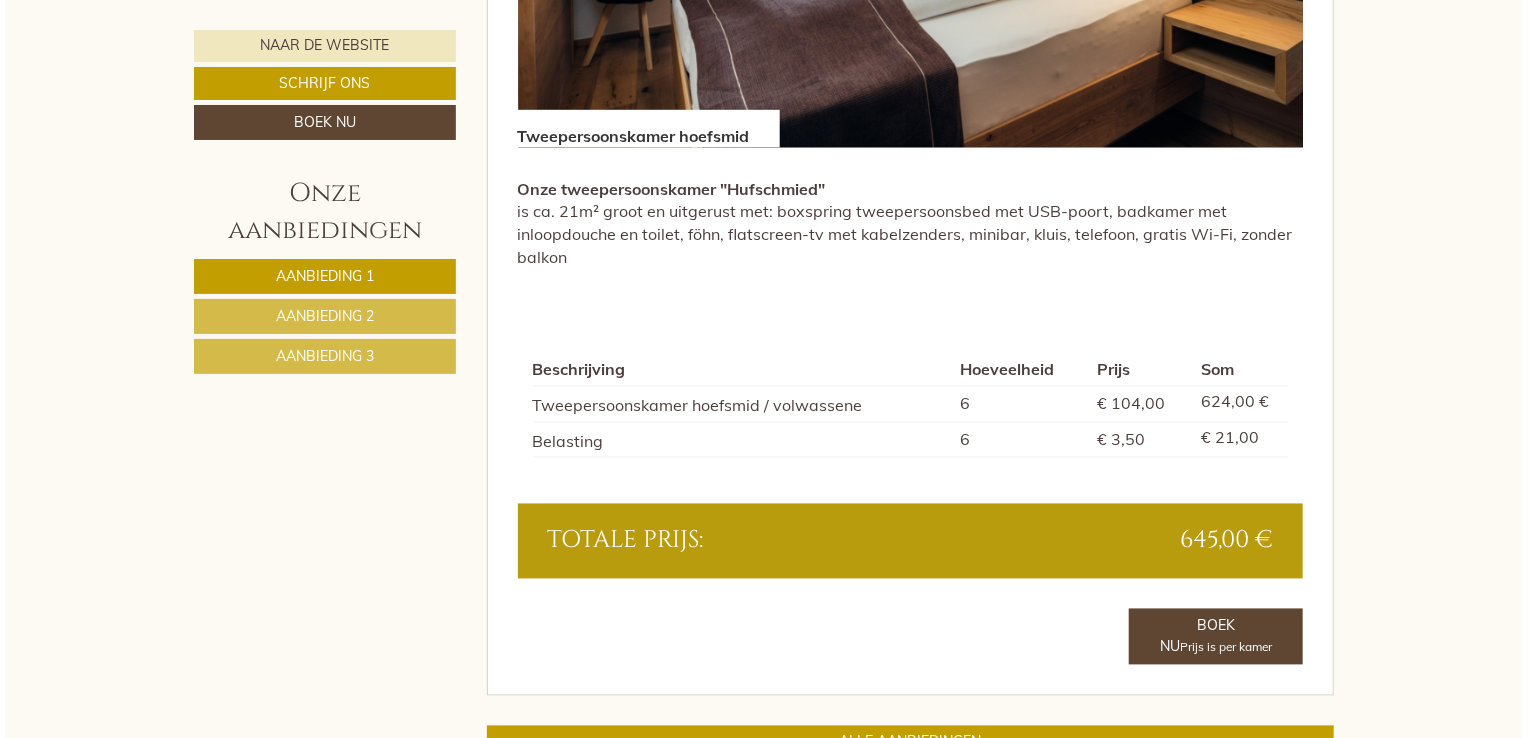 scroll, scrollTop: 1543, scrollLeft: 0, axis: vertical 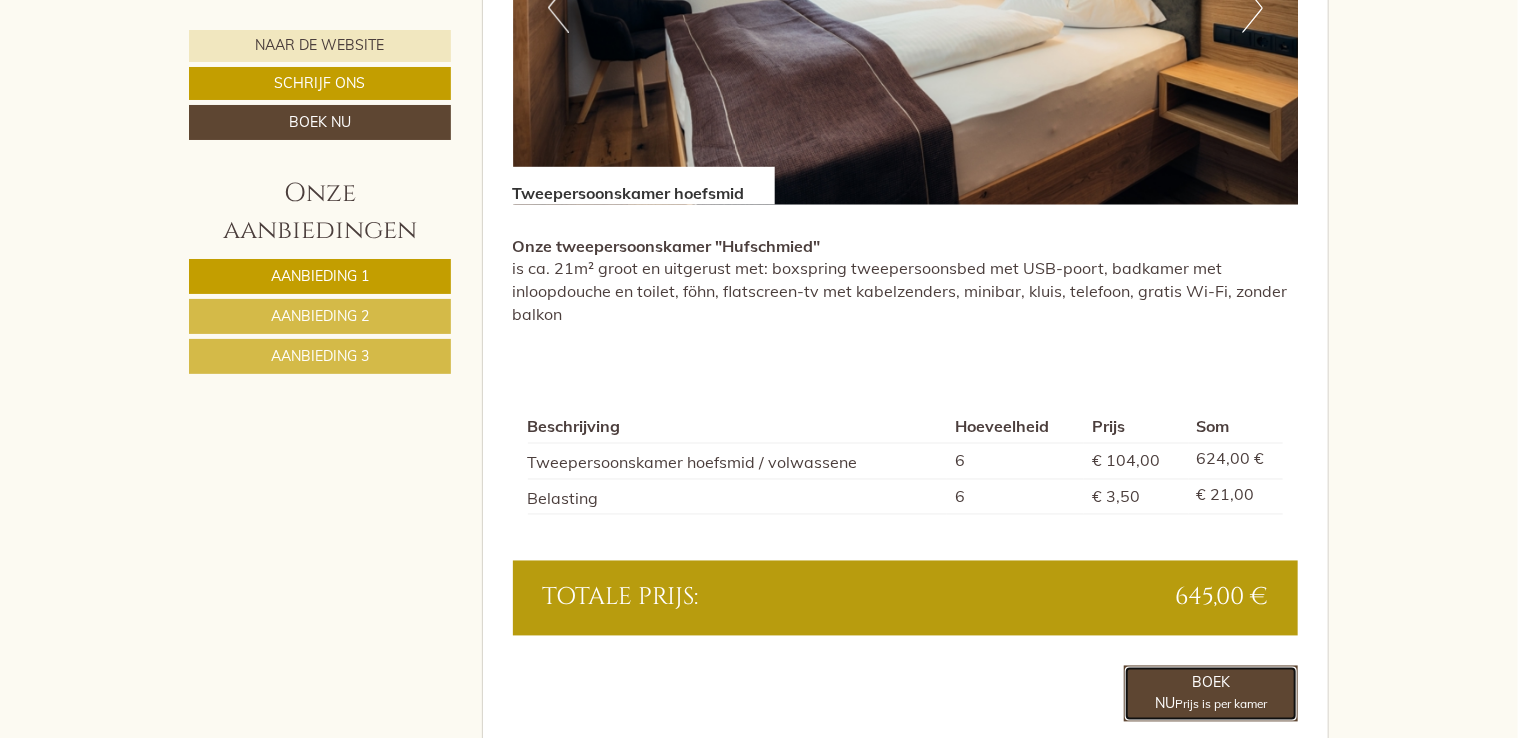 click on "Prijs is per kamer" at bounding box center [1221, 704] 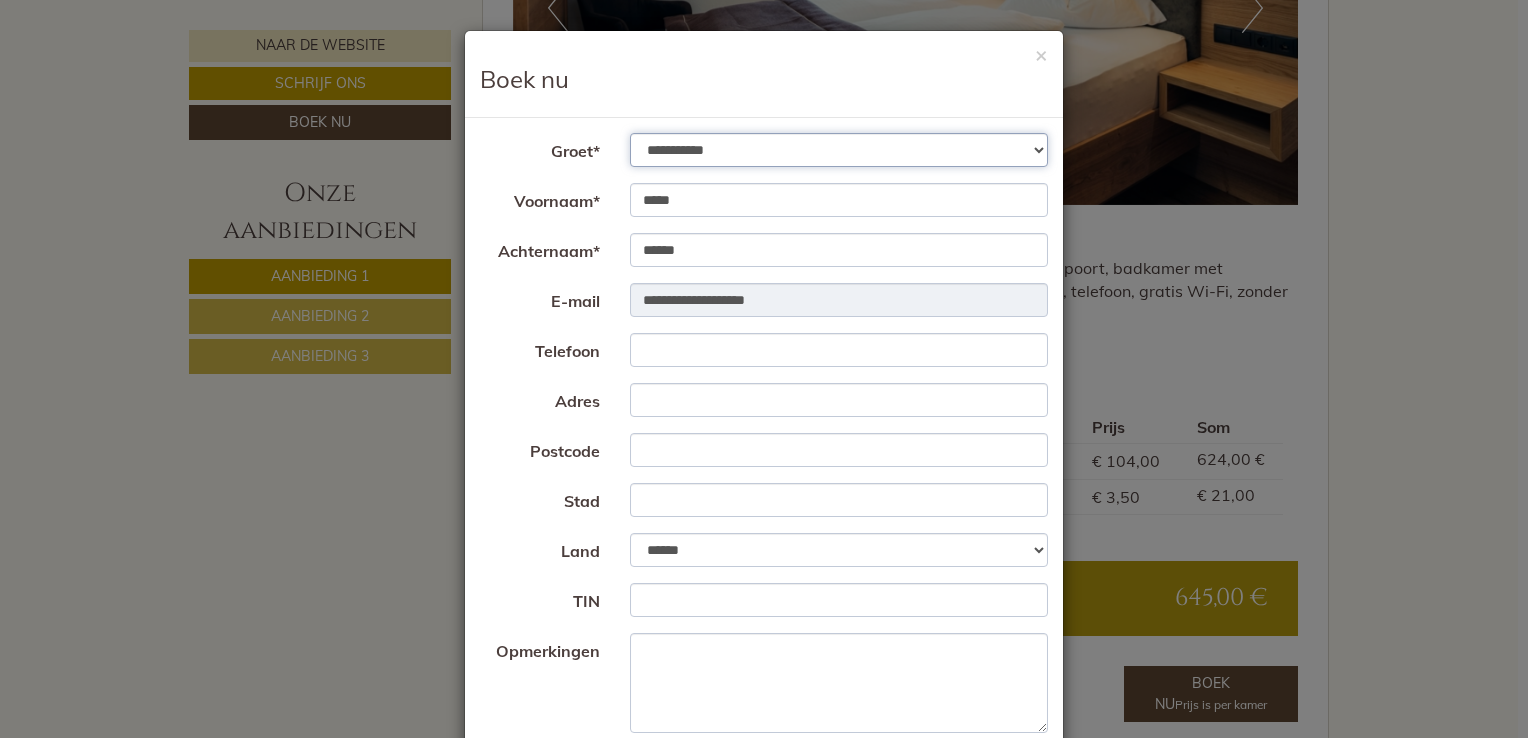 click on "**********" at bounding box center (839, 150) 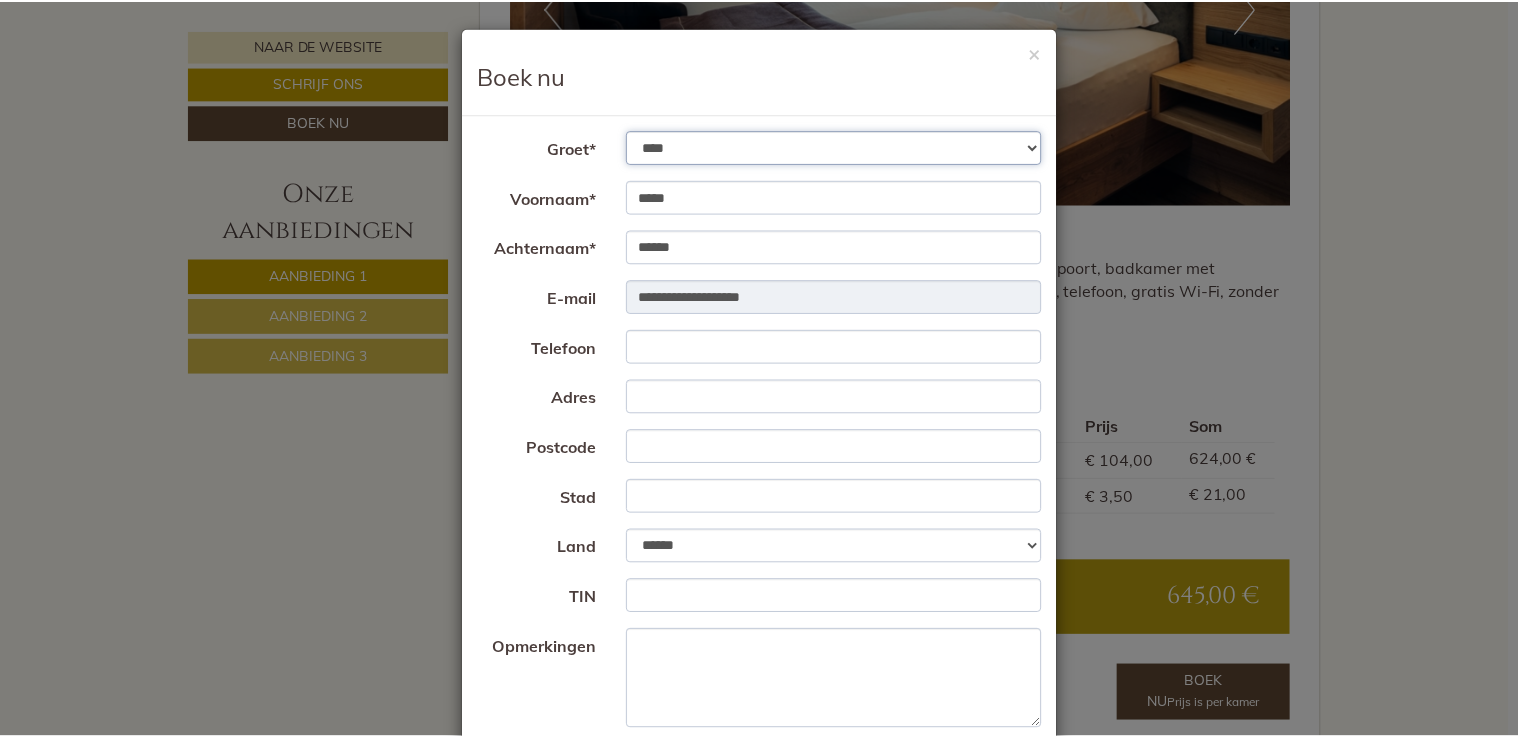 scroll, scrollTop: 0, scrollLeft: 0, axis: both 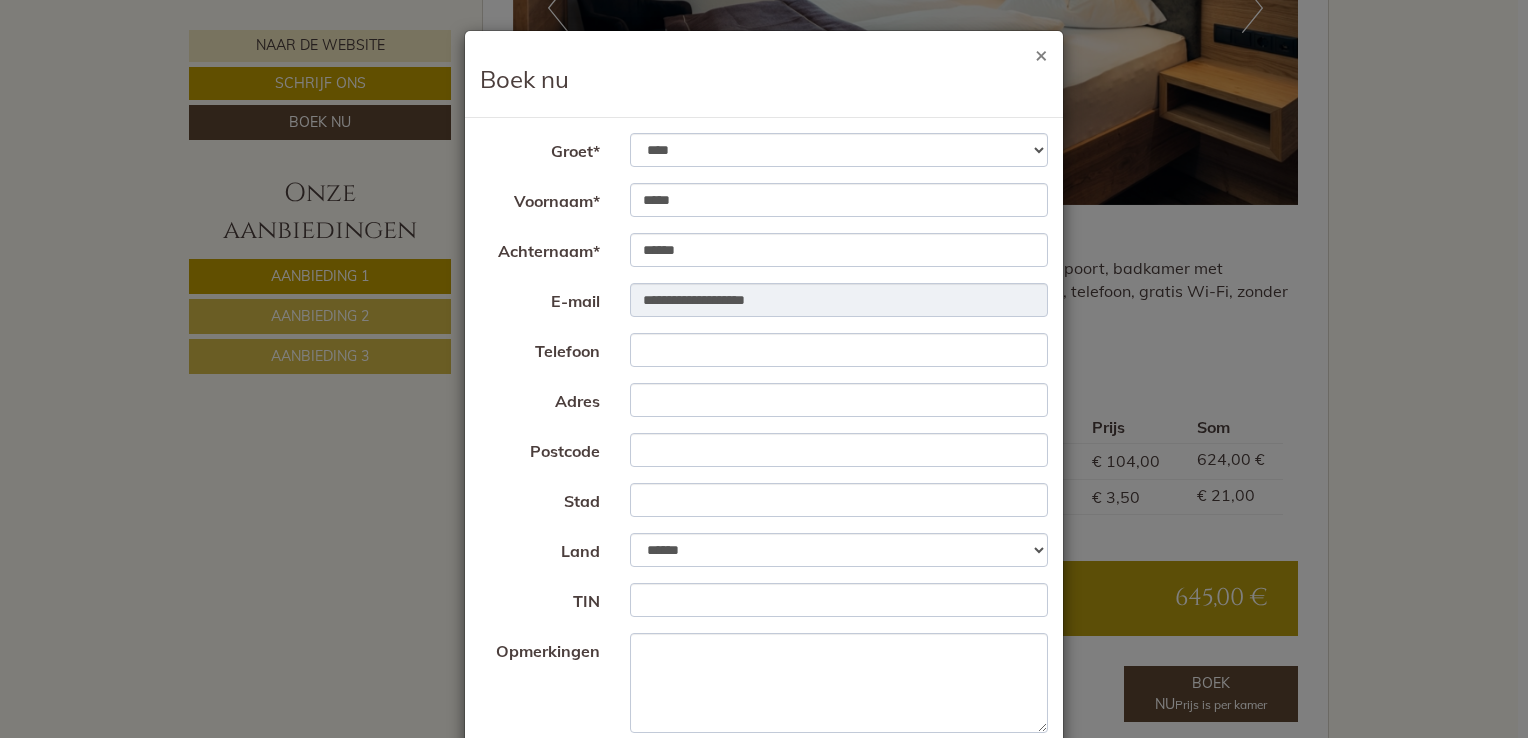 click on "×" at bounding box center (1041, 54) 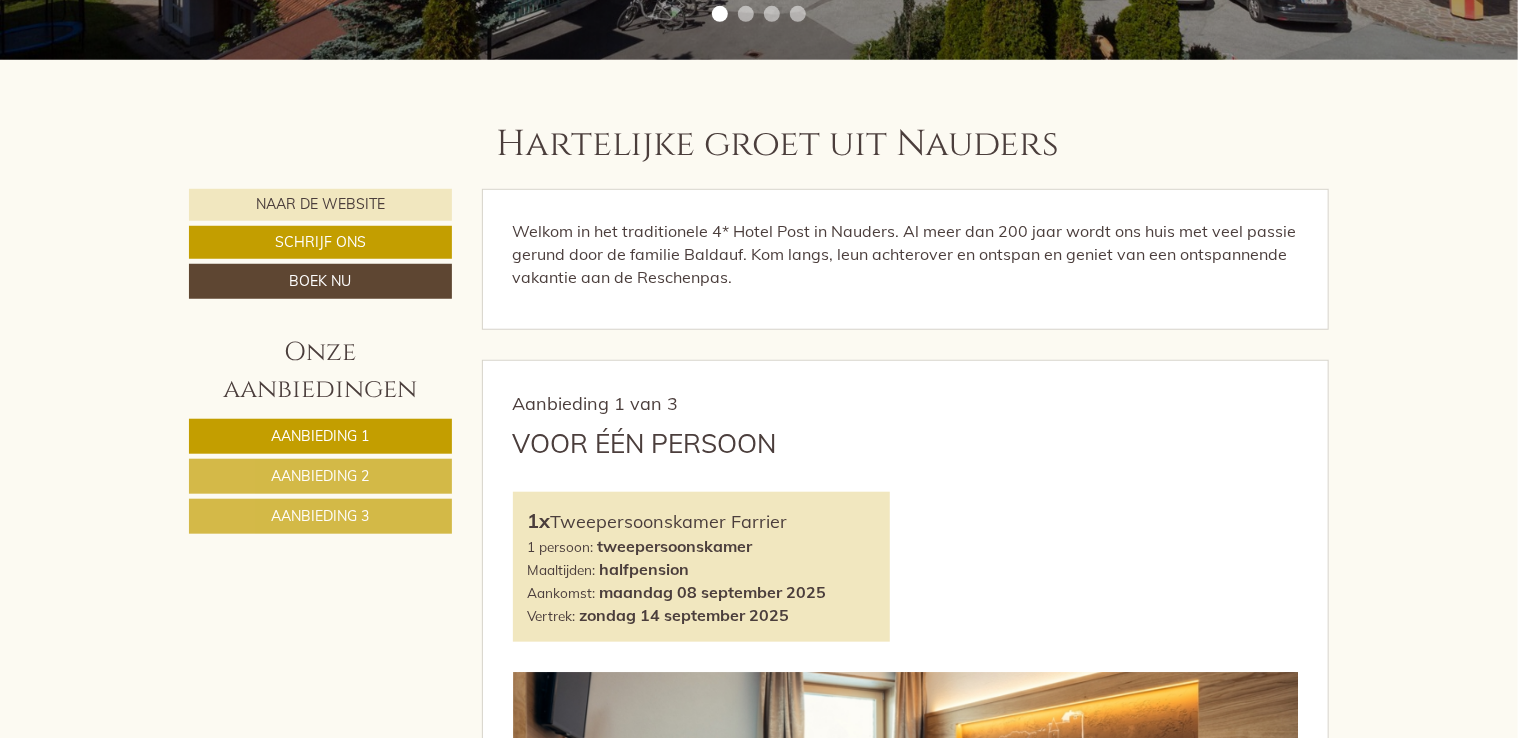 scroll, scrollTop: 0, scrollLeft: 0, axis: both 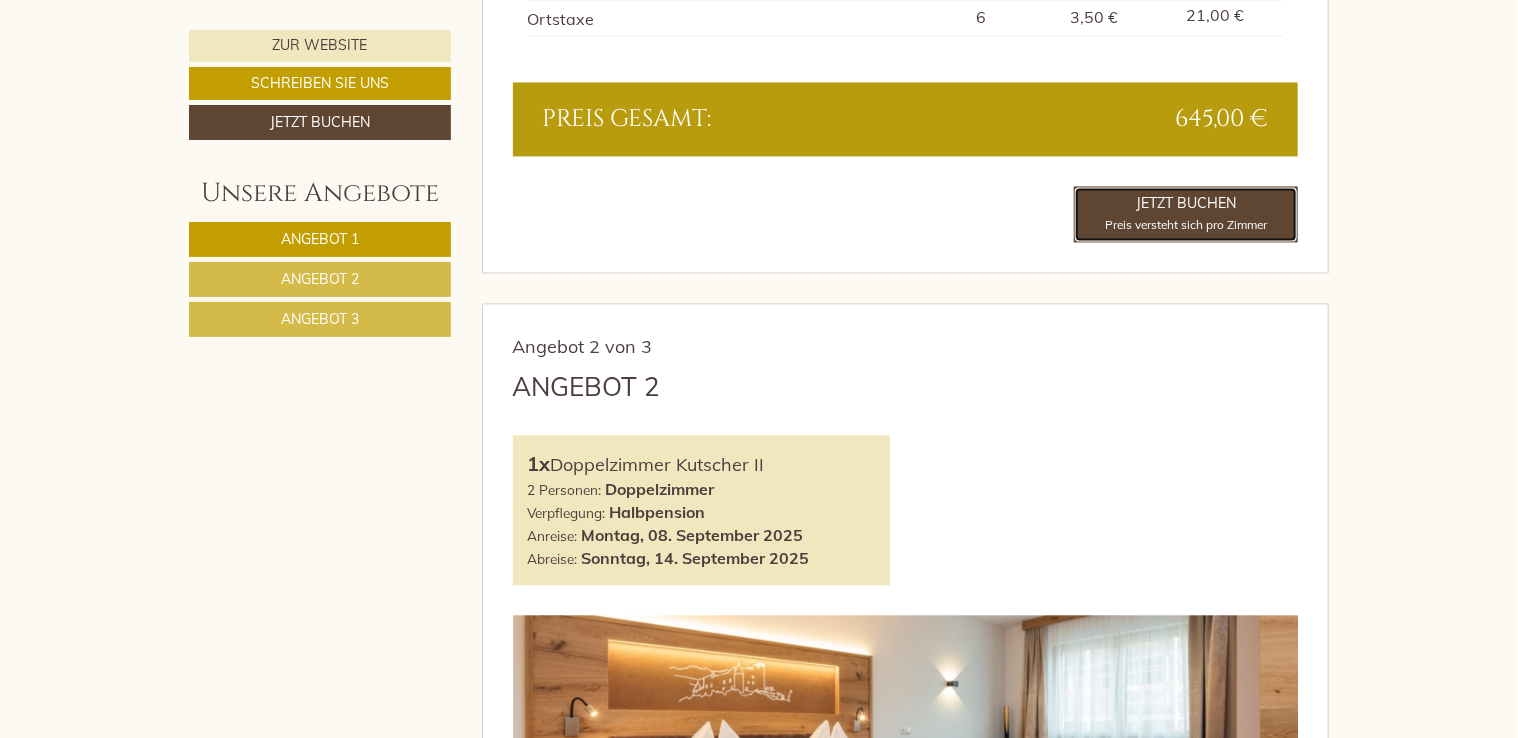 click on "Jetzt buchen Preis versteht sich pro Zimmer" at bounding box center (1186, 214) 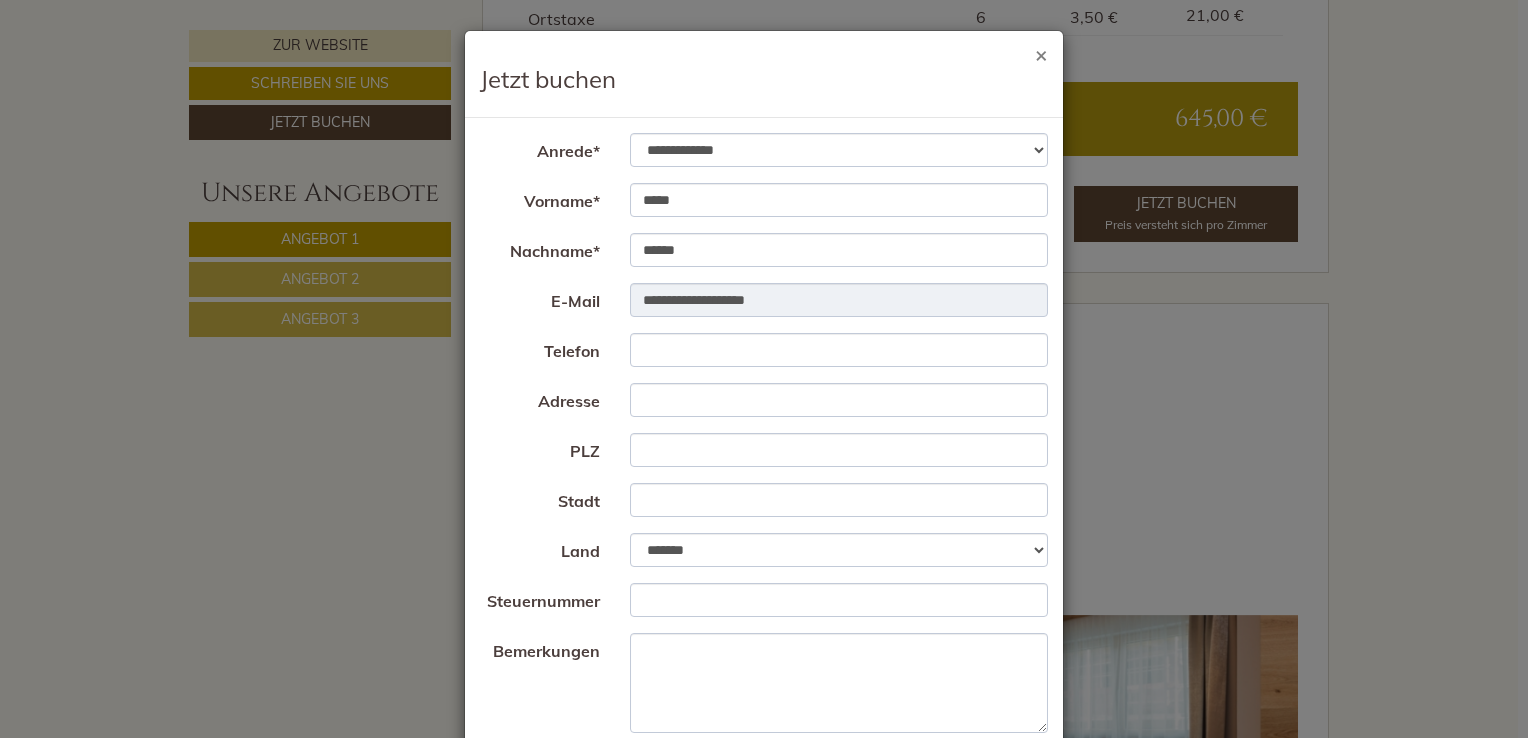 click on "×" at bounding box center (1041, 54) 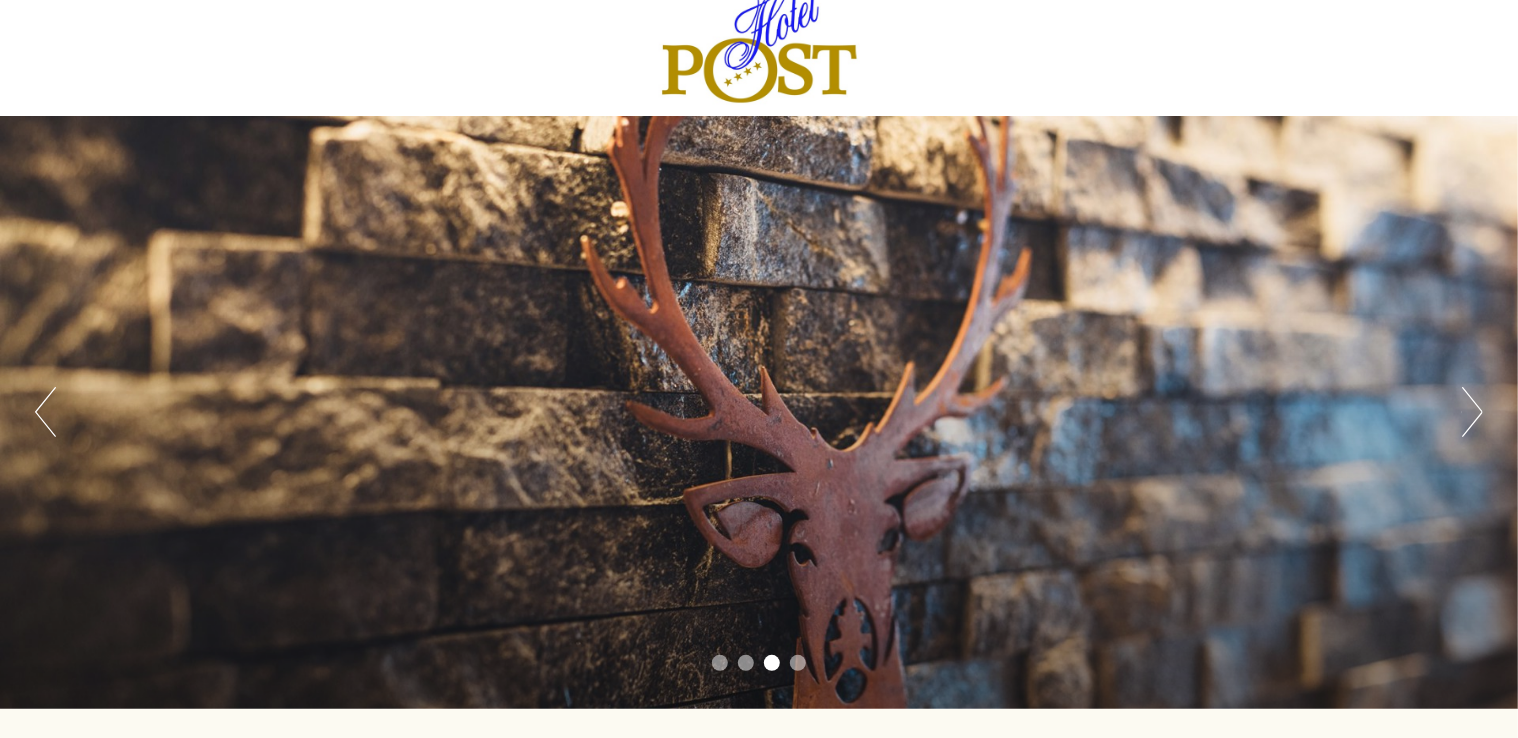 scroll, scrollTop: 0, scrollLeft: 0, axis: both 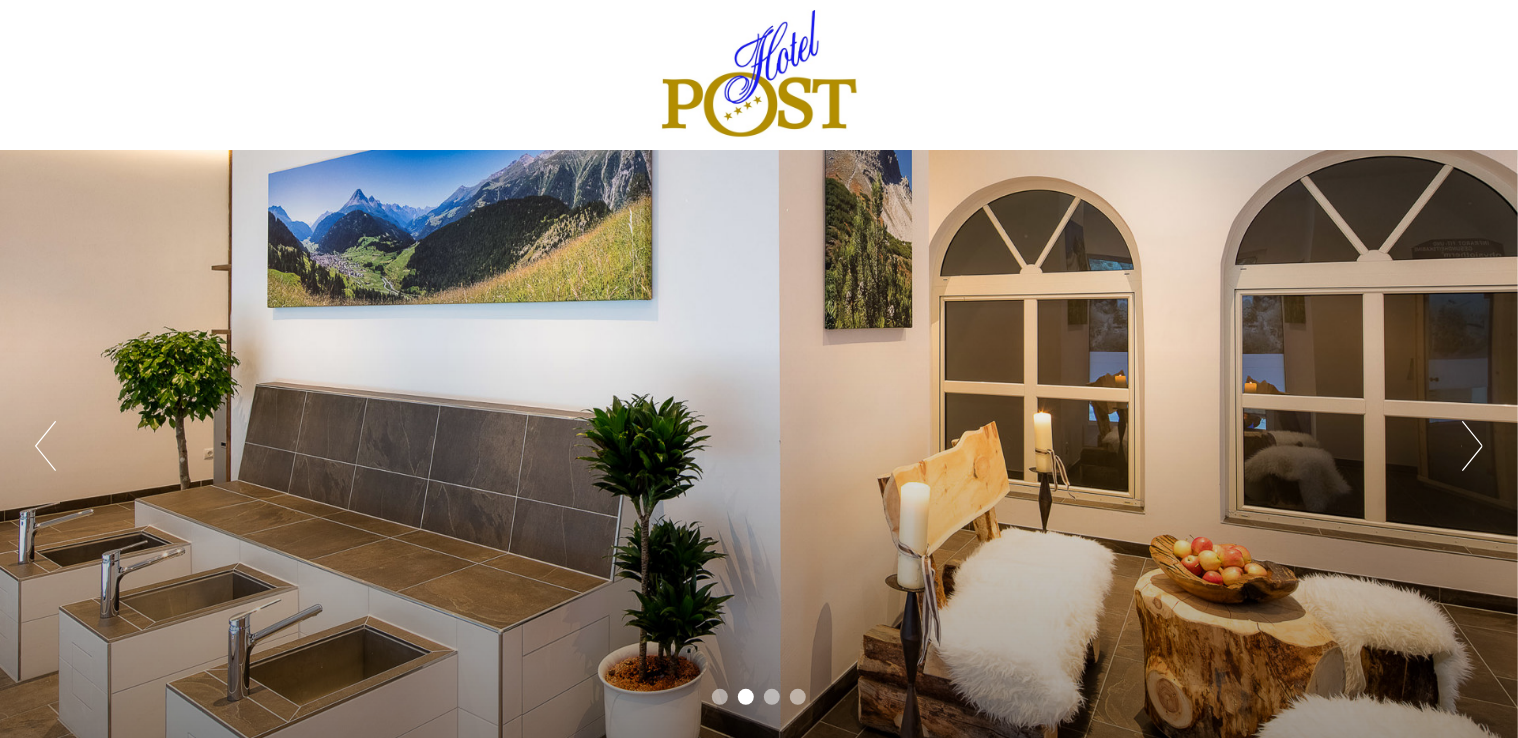 click on "Vorig
Volgend 1 2 3 4" at bounding box center (759, 446) 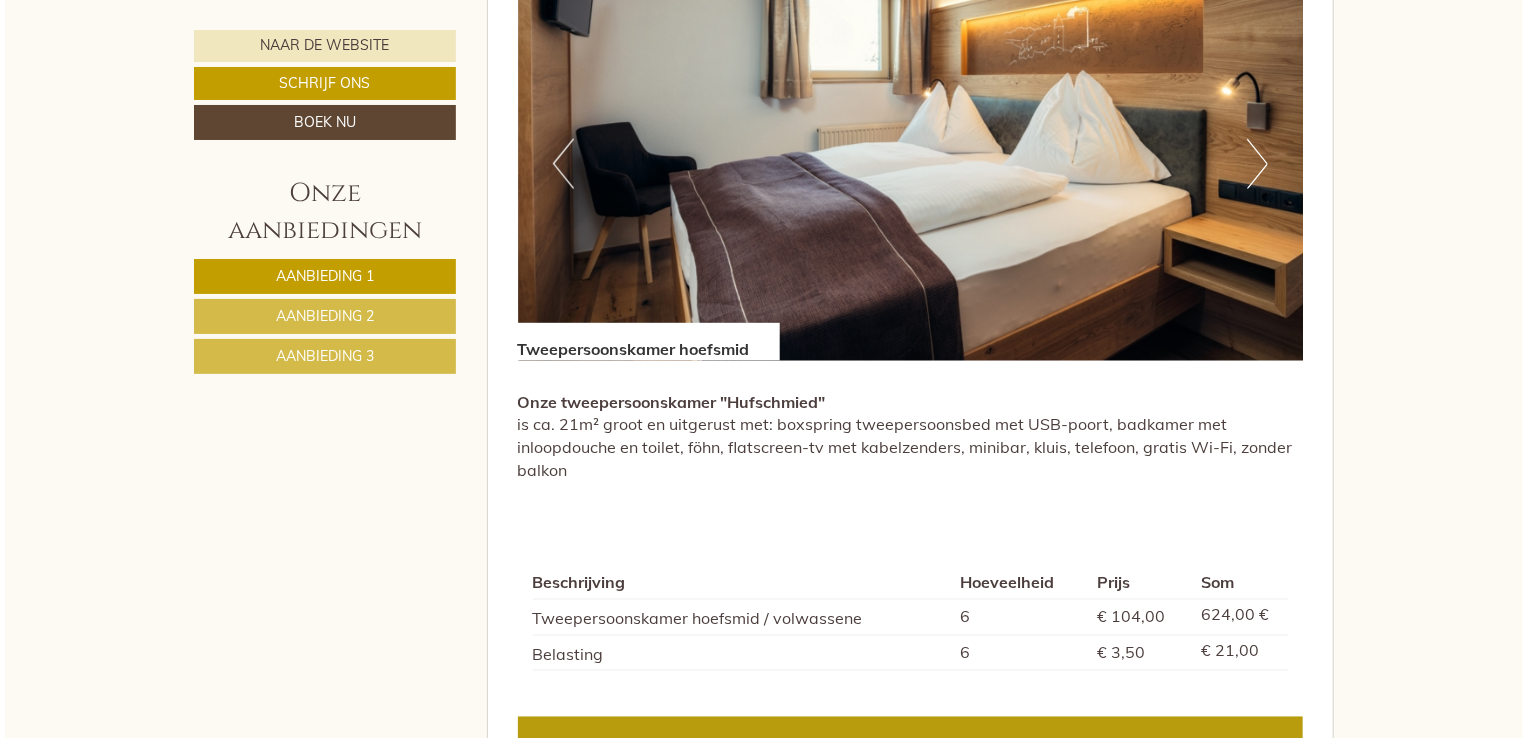scroll, scrollTop: 1600, scrollLeft: 0, axis: vertical 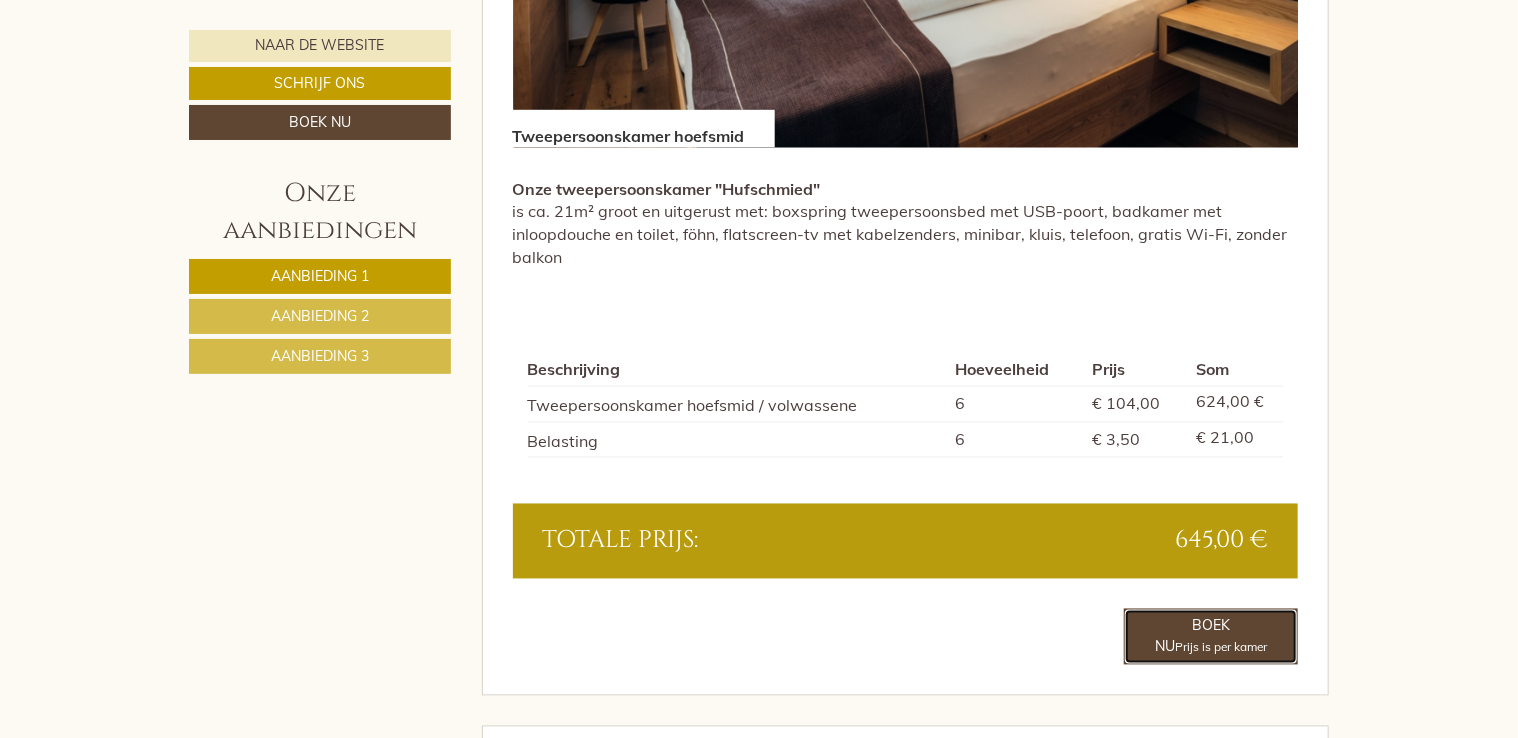 click on "Boek  nu  Prijs is per kamer" at bounding box center (1211, 637) 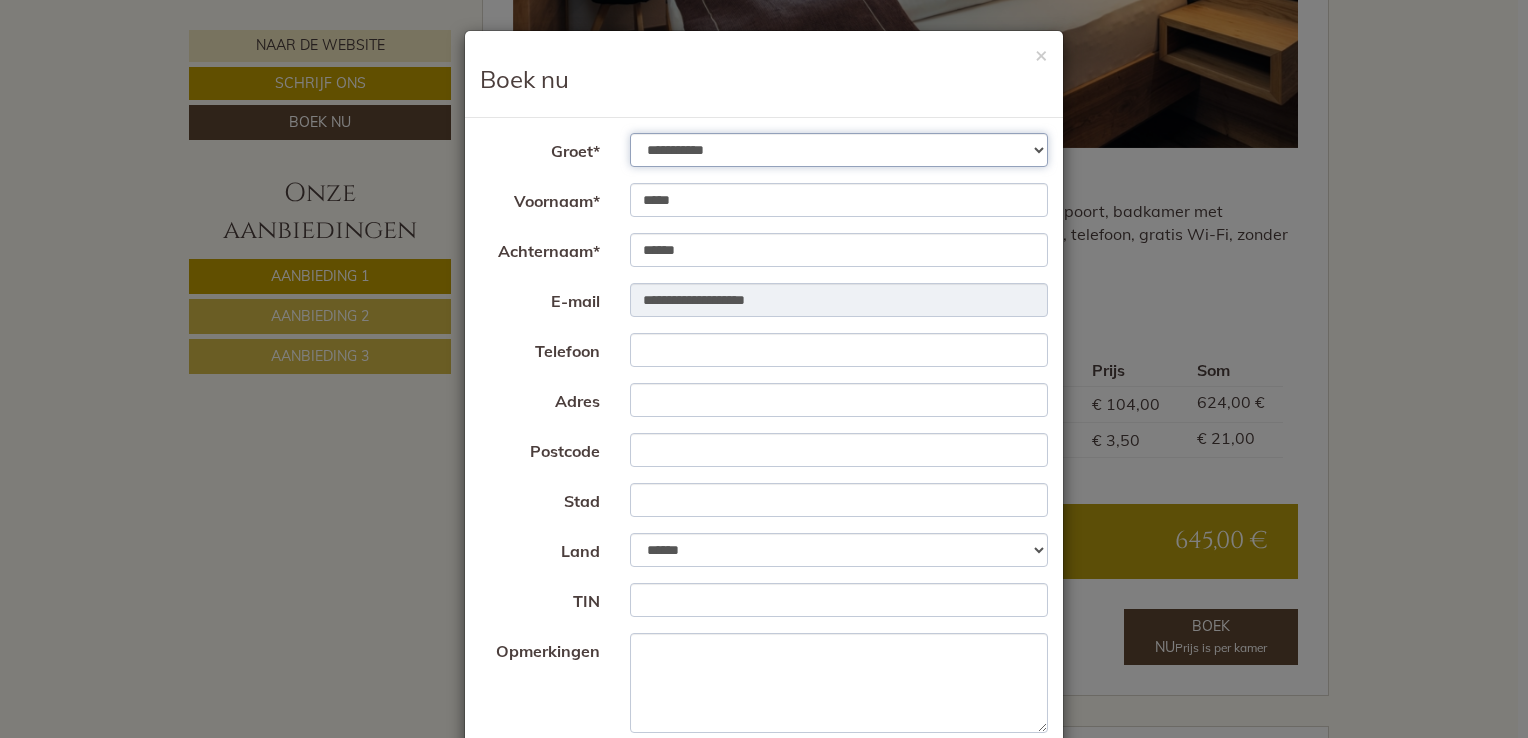 click on "**********" at bounding box center [839, 150] 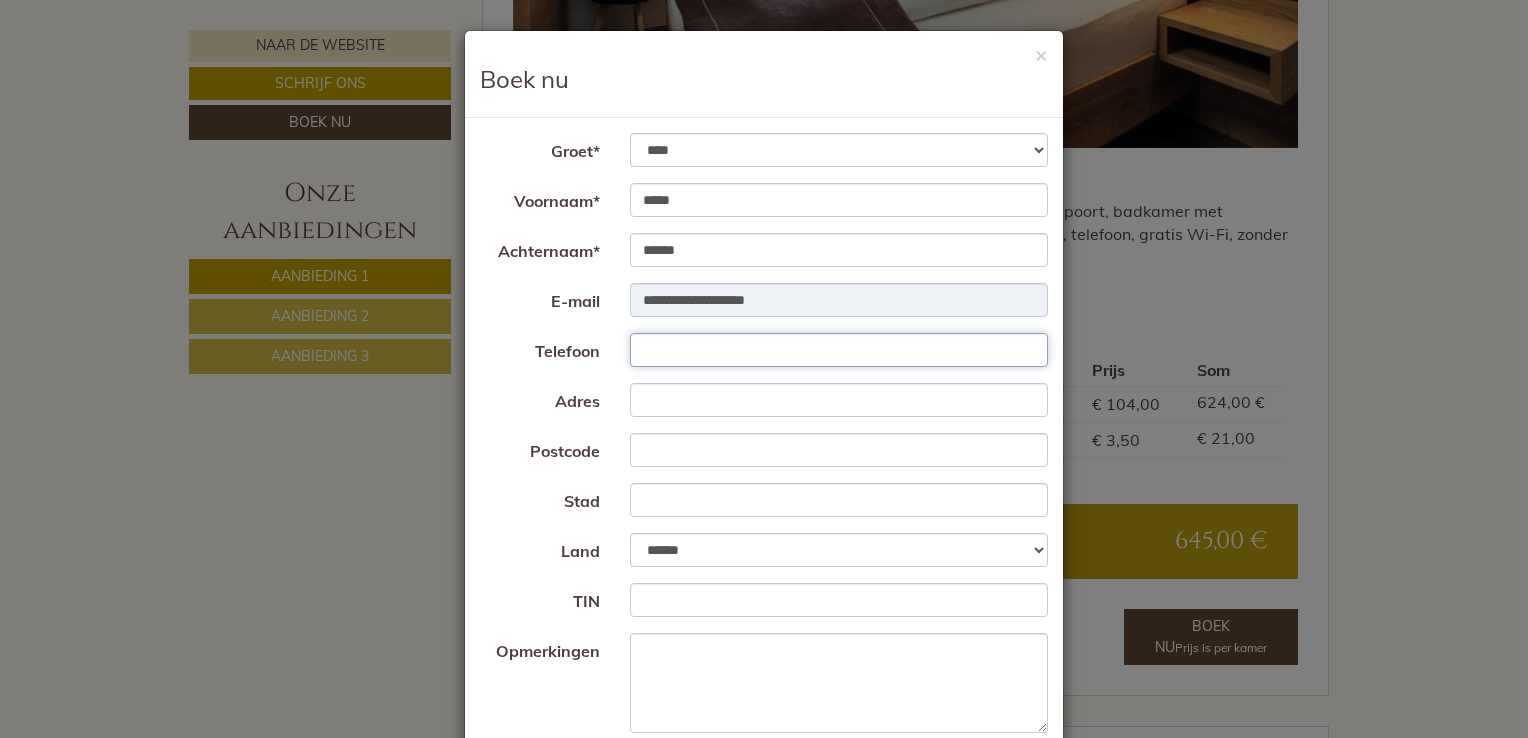 click on "Telefoon" at bounding box center [839, 350] 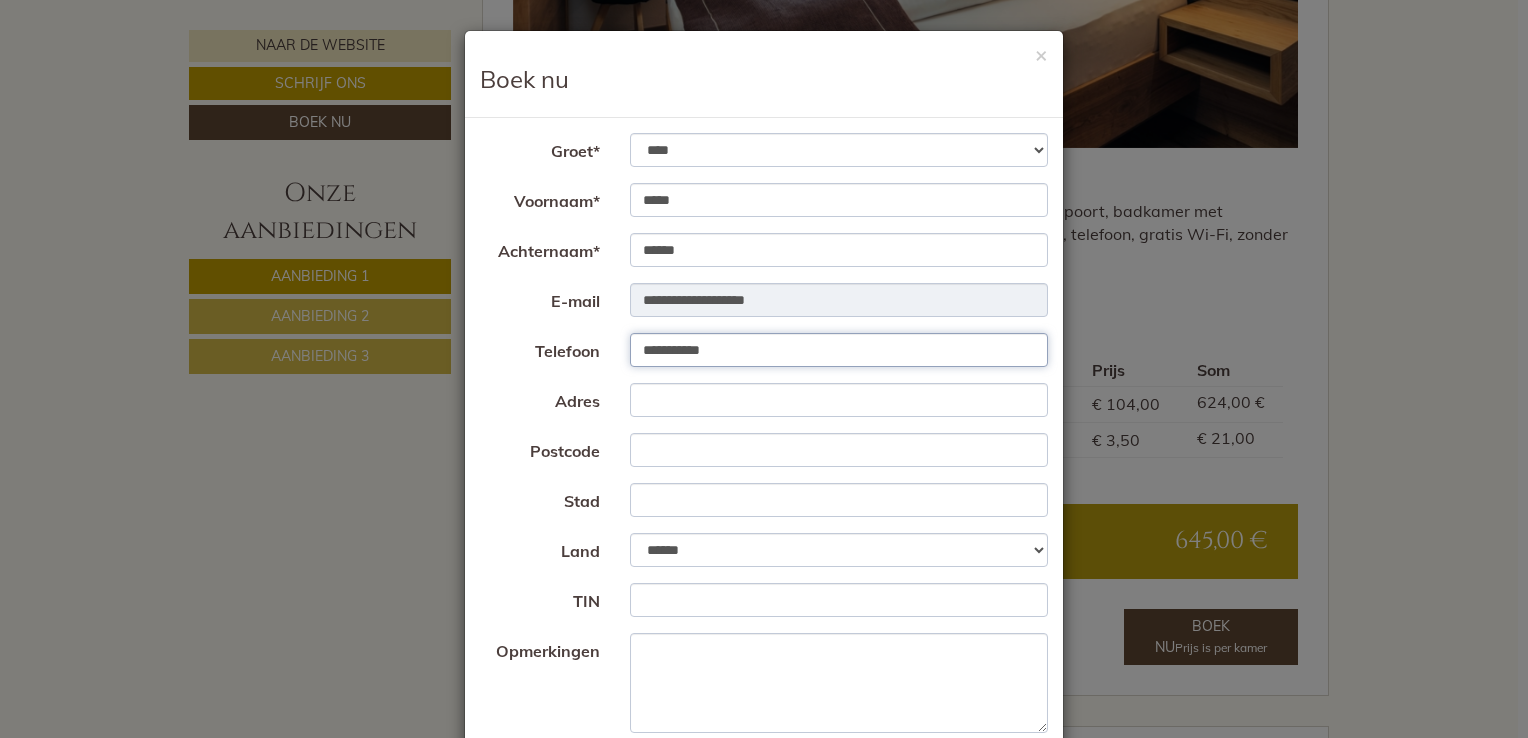 type on "**********" 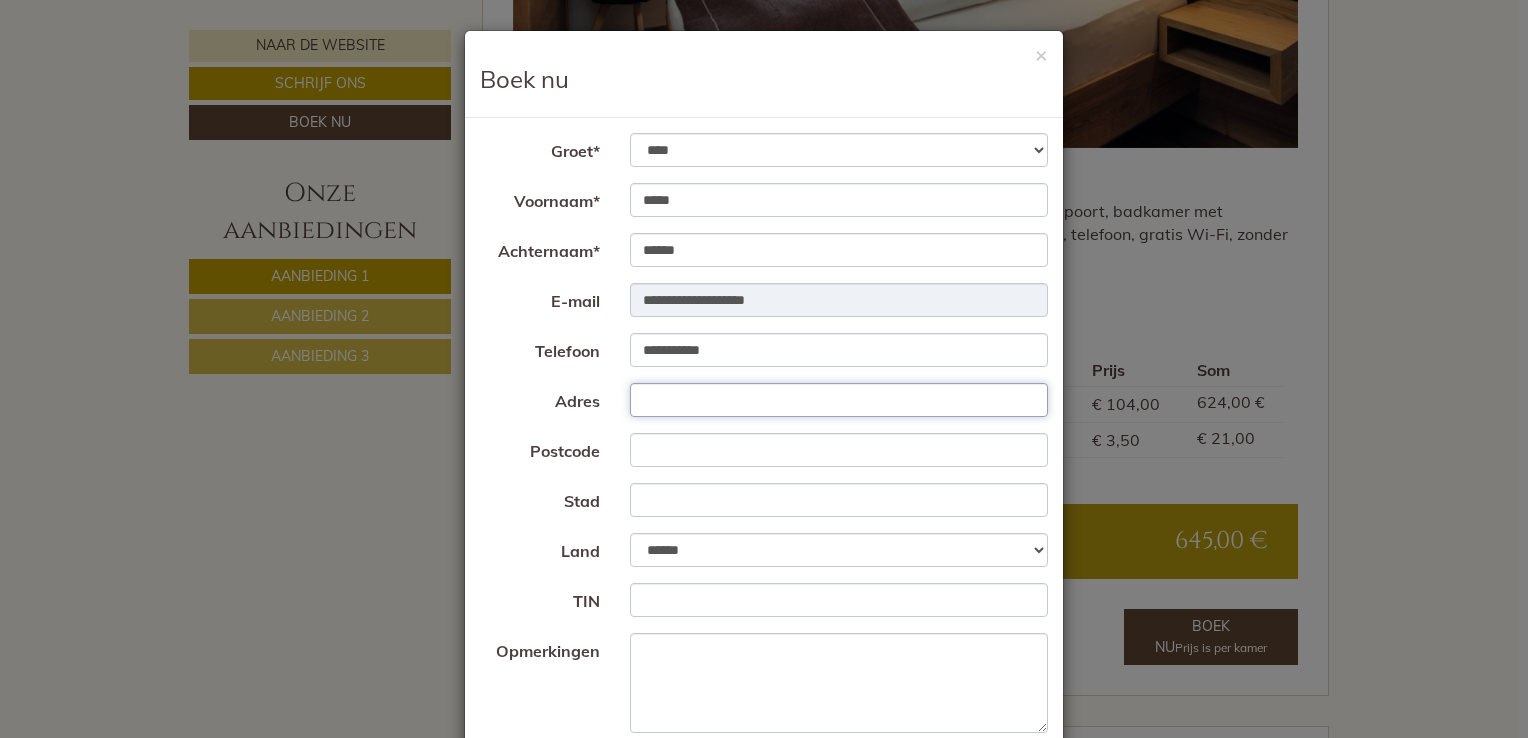 click on "Adres" at bounding box center [839, 400] 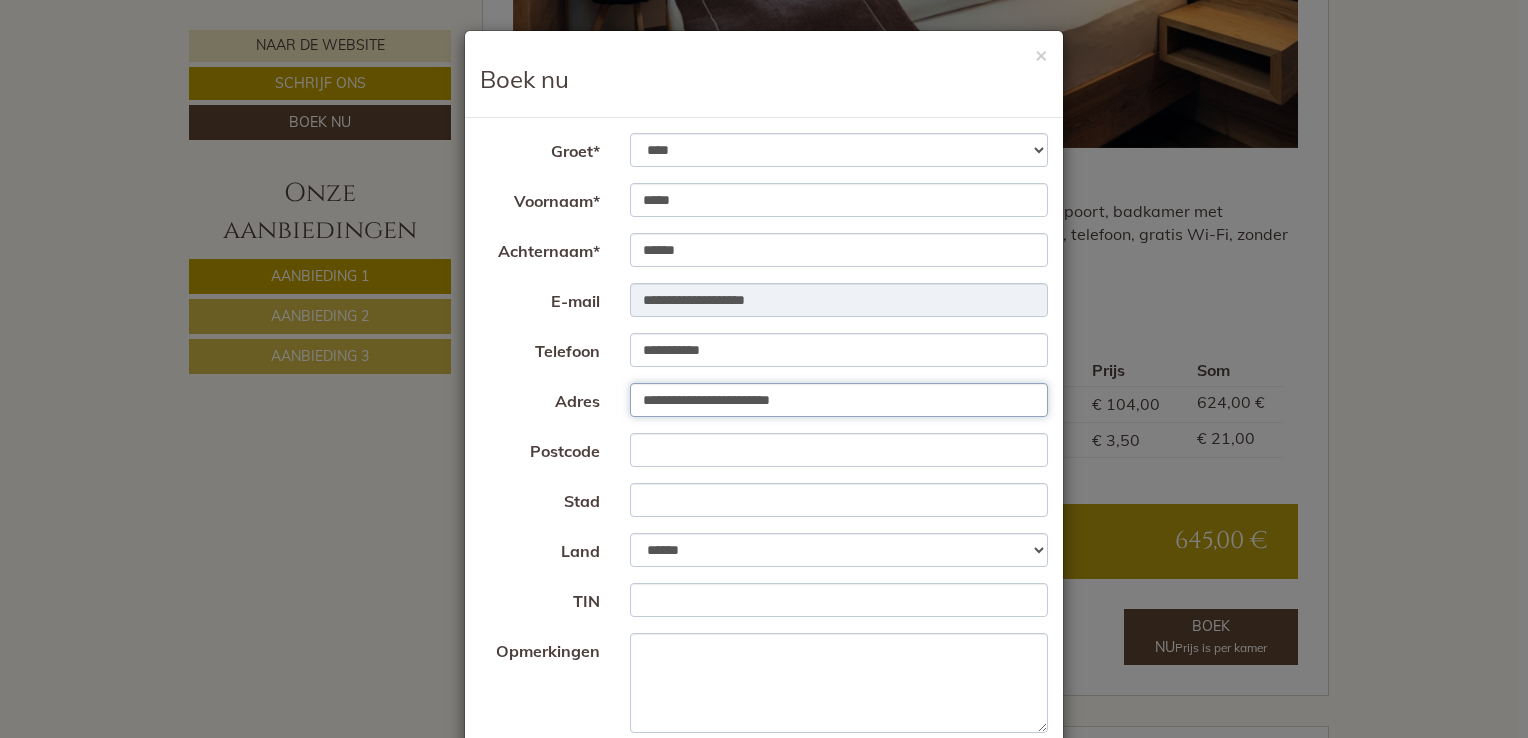 type on "**********" 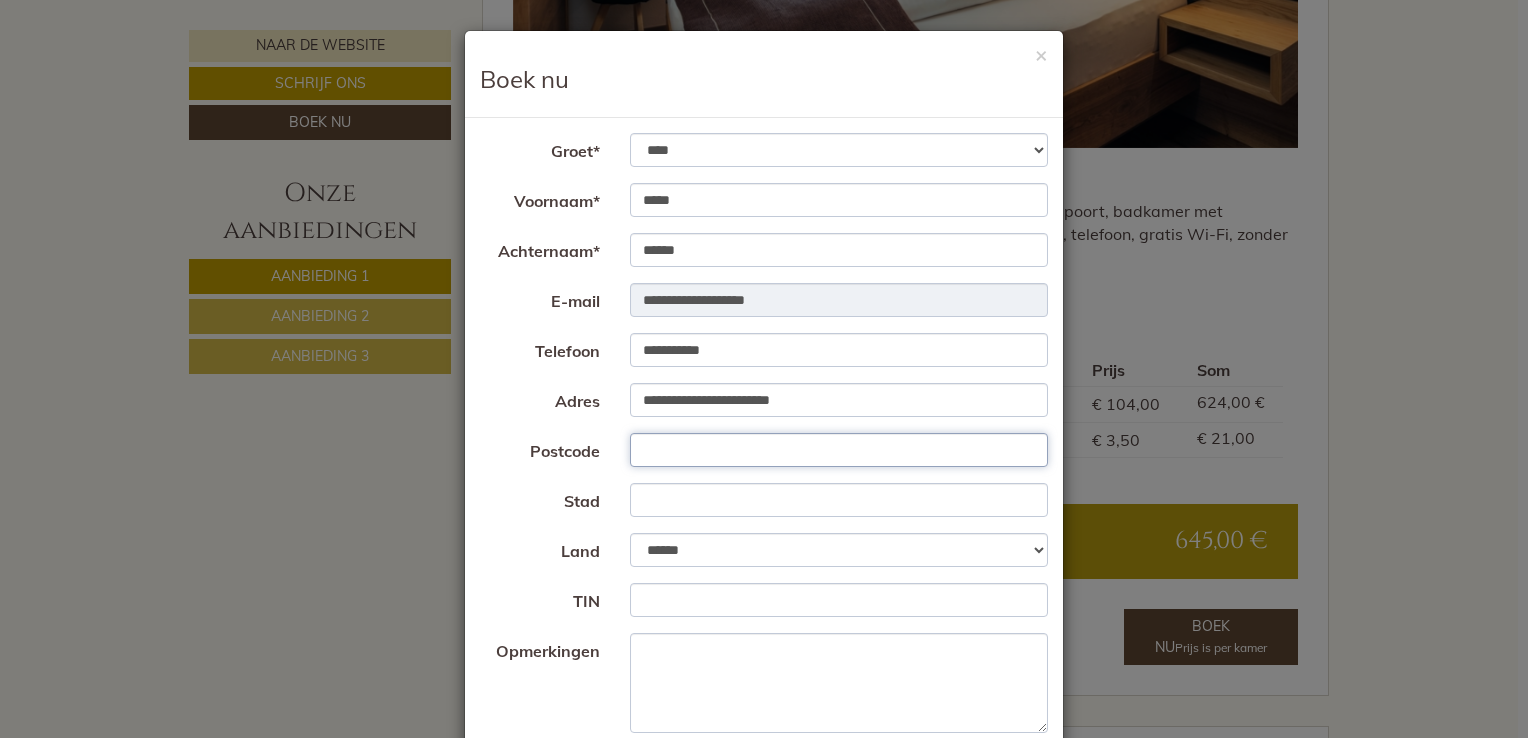 click on "Postcode" at bounding box center (839, 450) 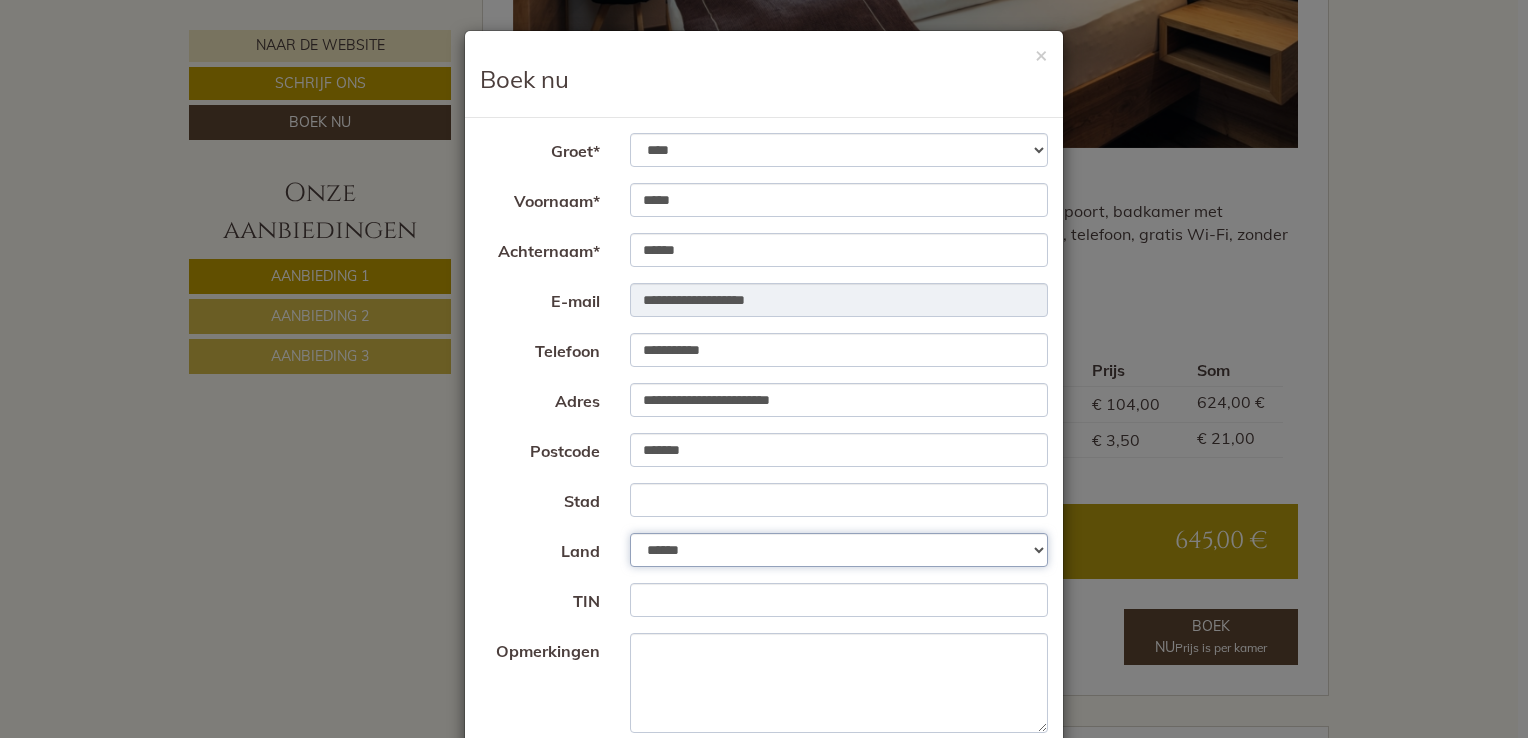 select on "***" 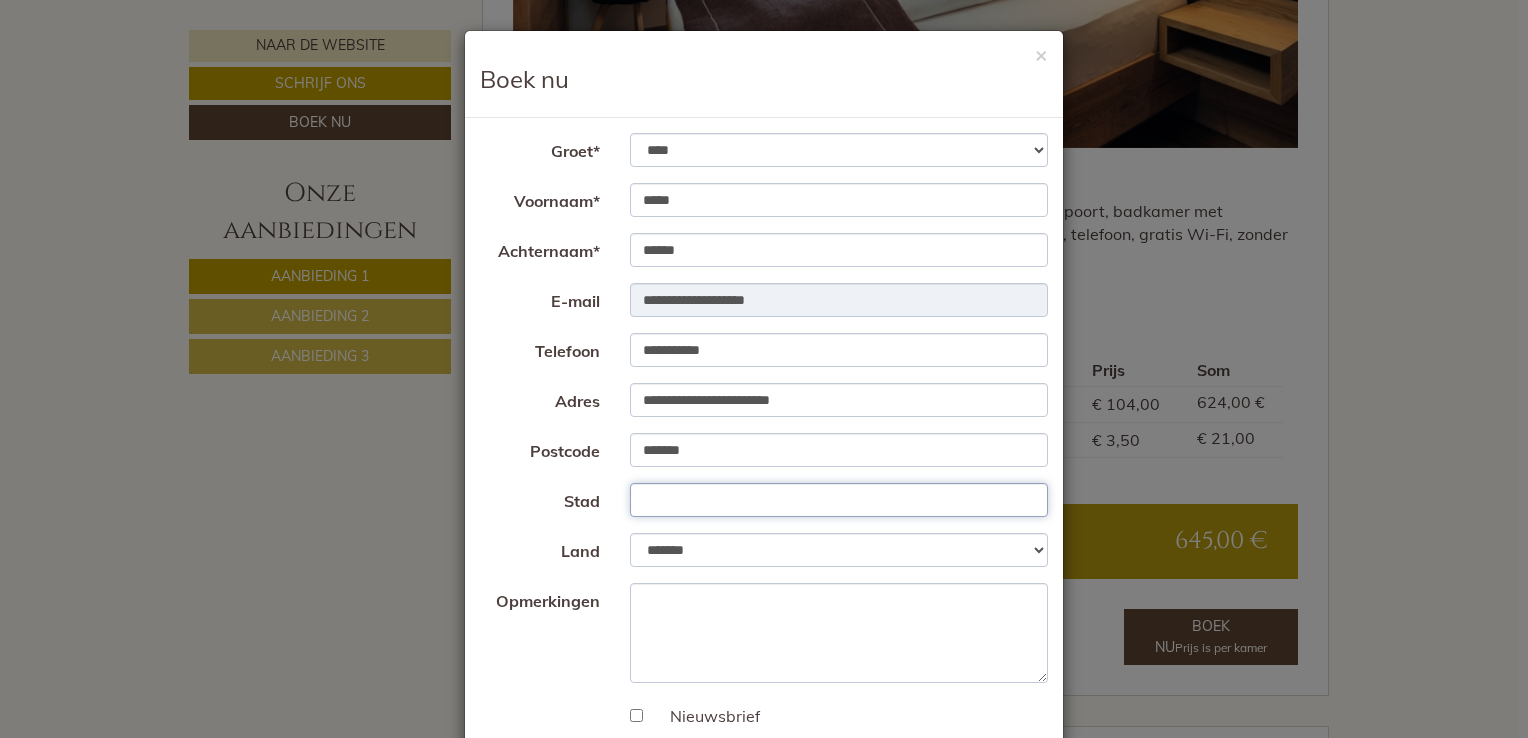 click on "Stad" at bounding box center [839, 500] 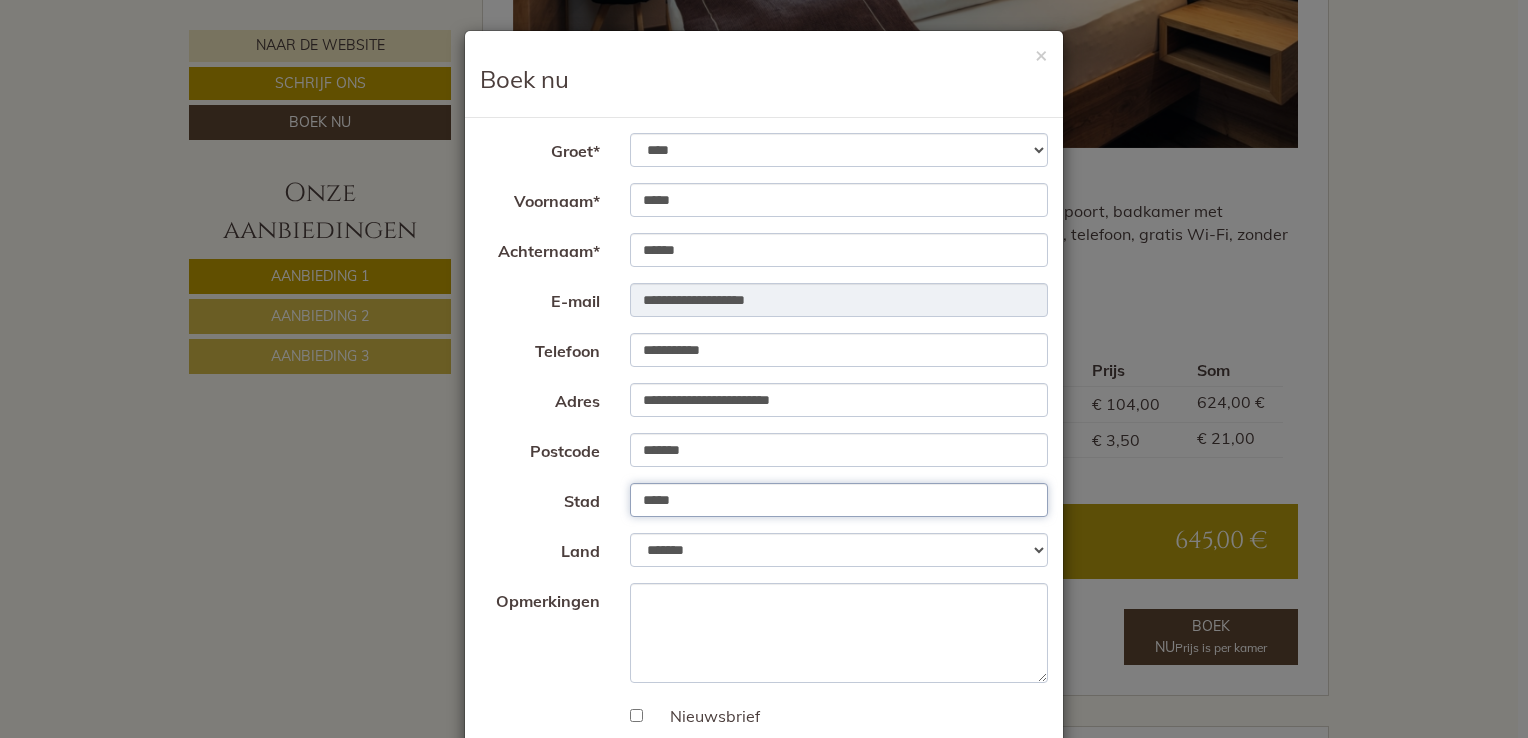 type on "*****" 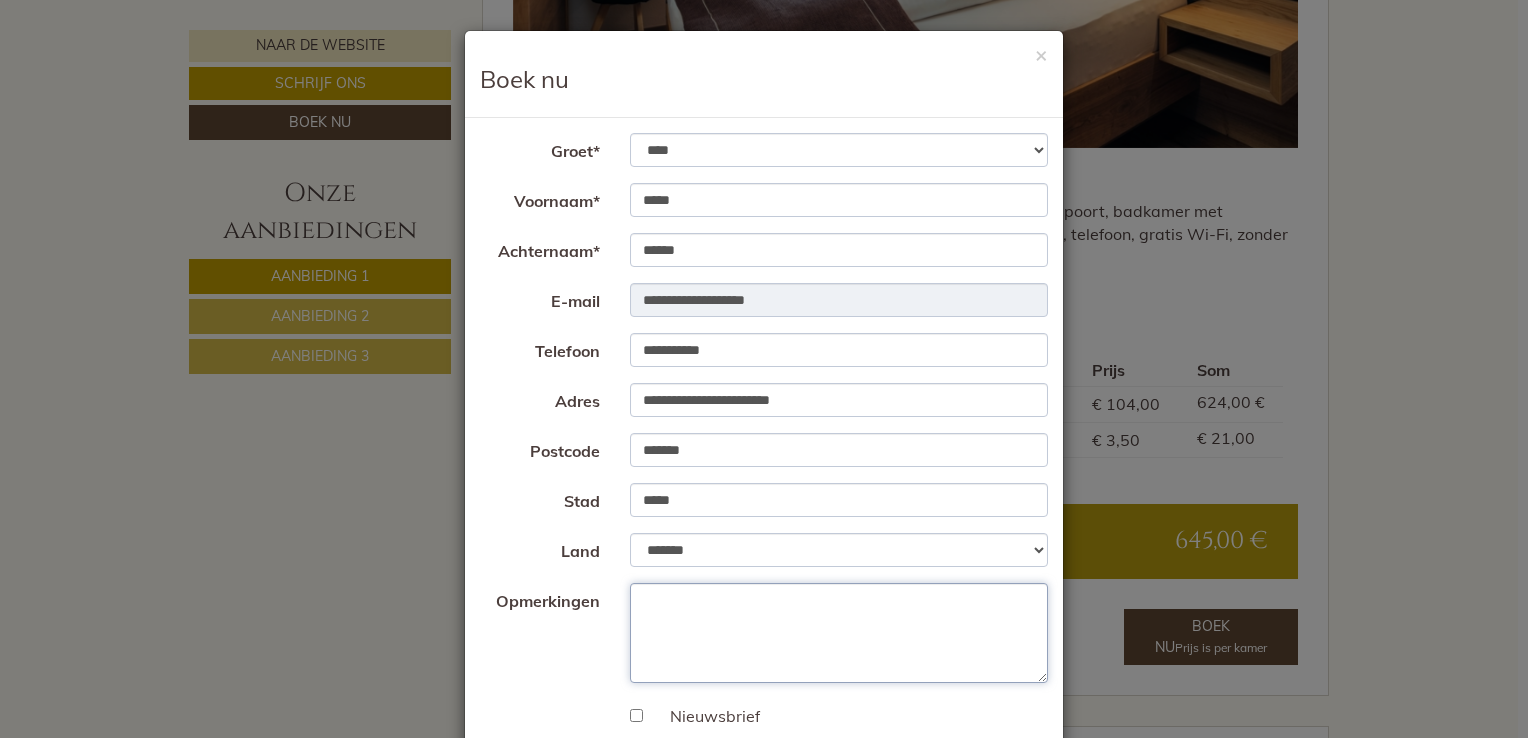 click on "Opmerkingen" at bounding box center (839, 633) 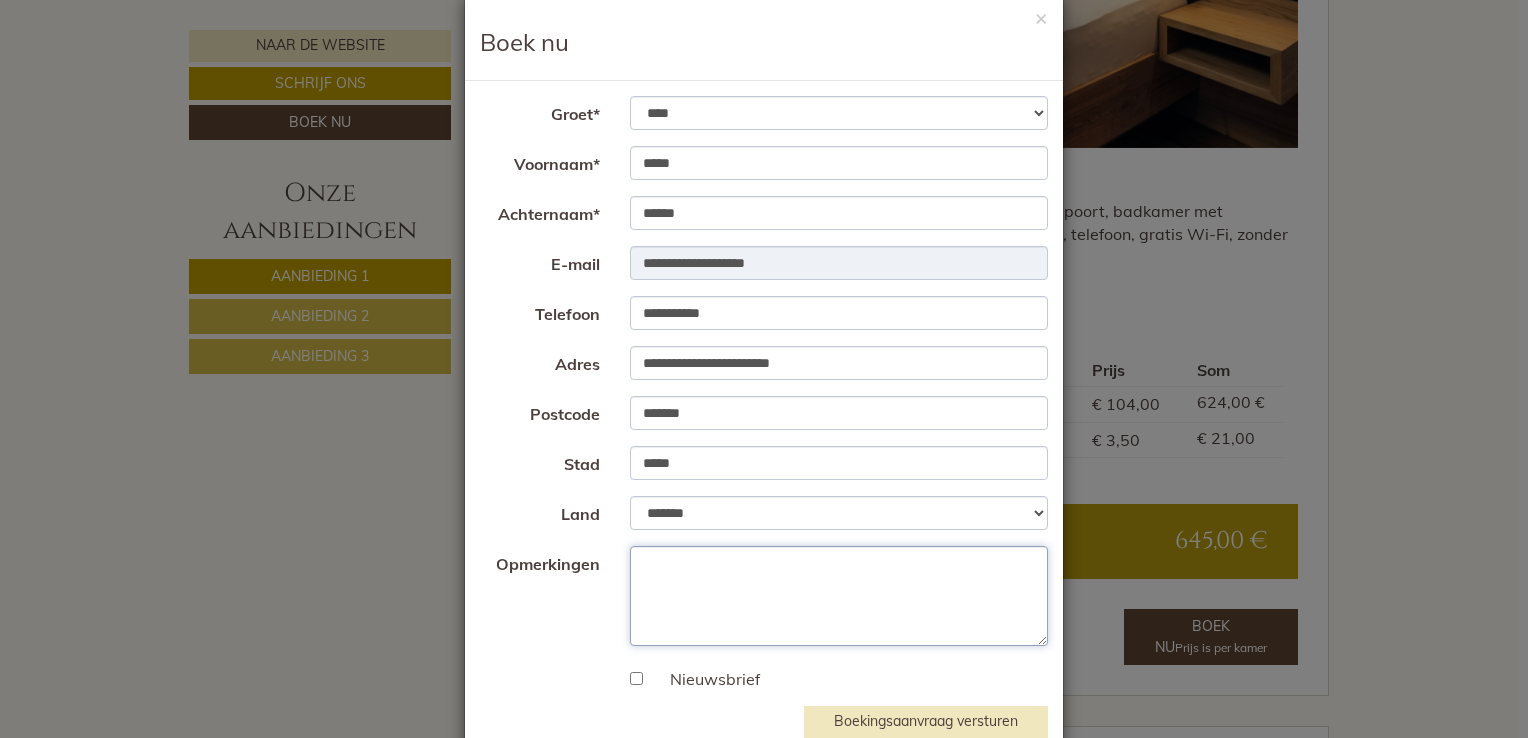 scroll, scrollTop: 0, scrollLeft: 0, axis: both 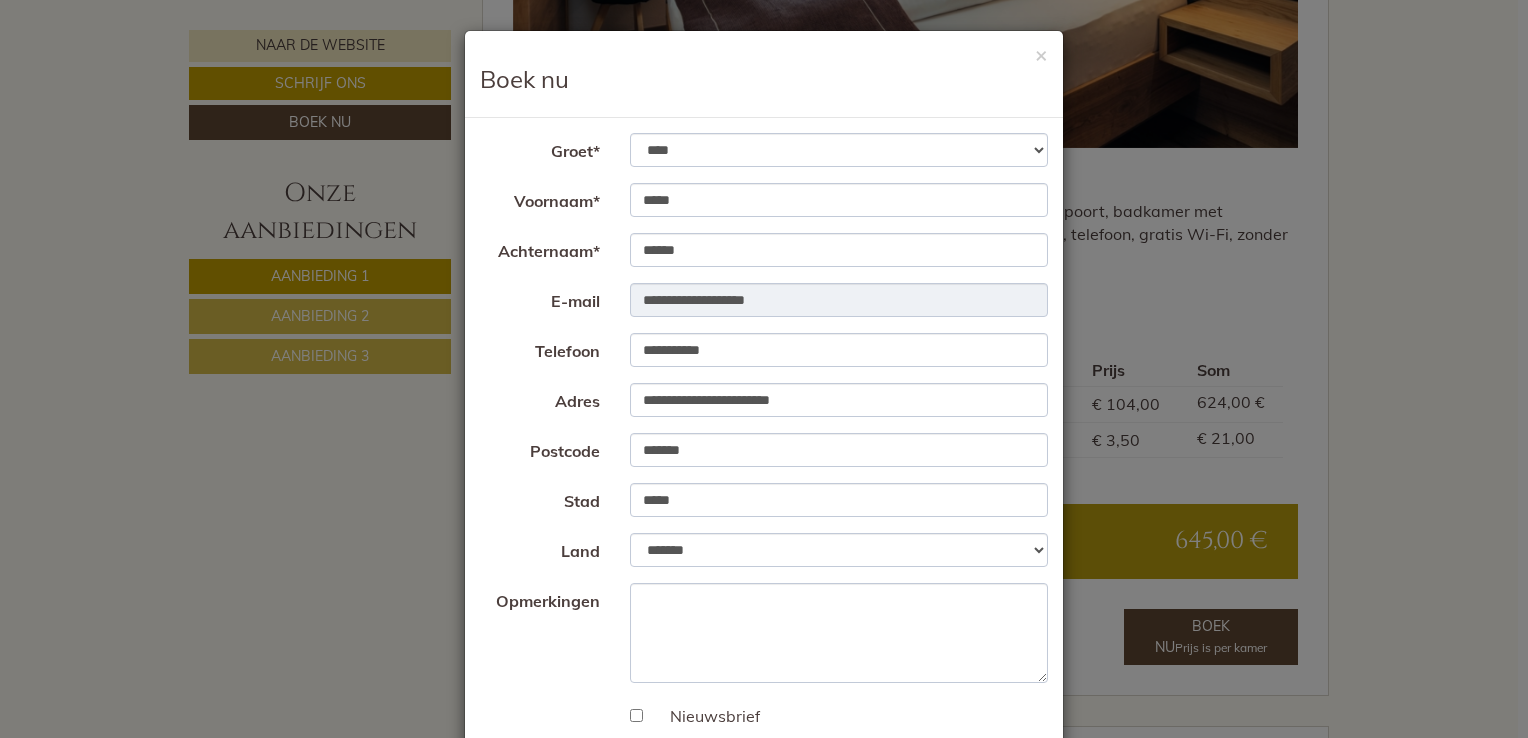 drag, startPoint x: 910, startPoint y: 66, endPoint x: 878, endPoint y: 62, distance: 32.24903 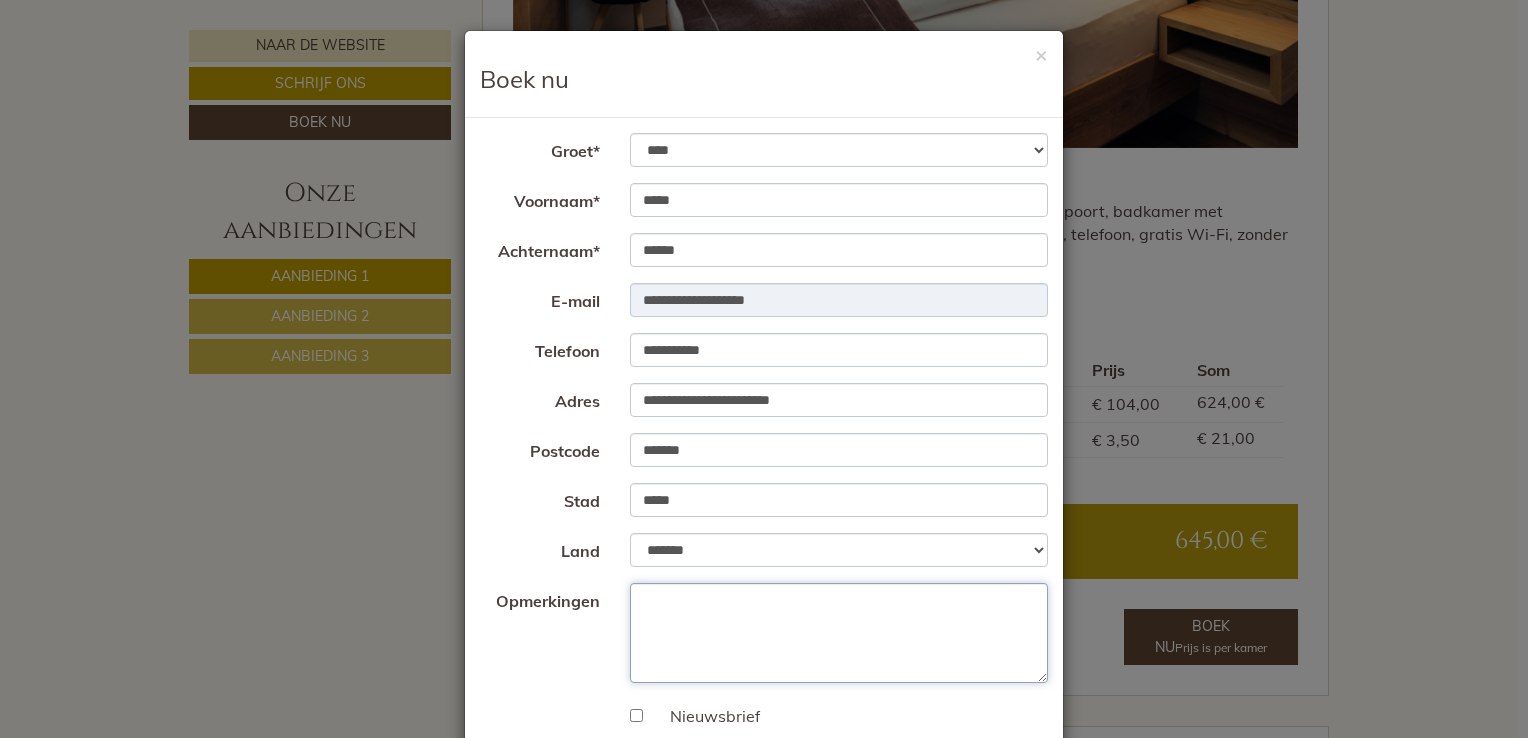click on "Opmerkingen" at bounding box center [839, 633] 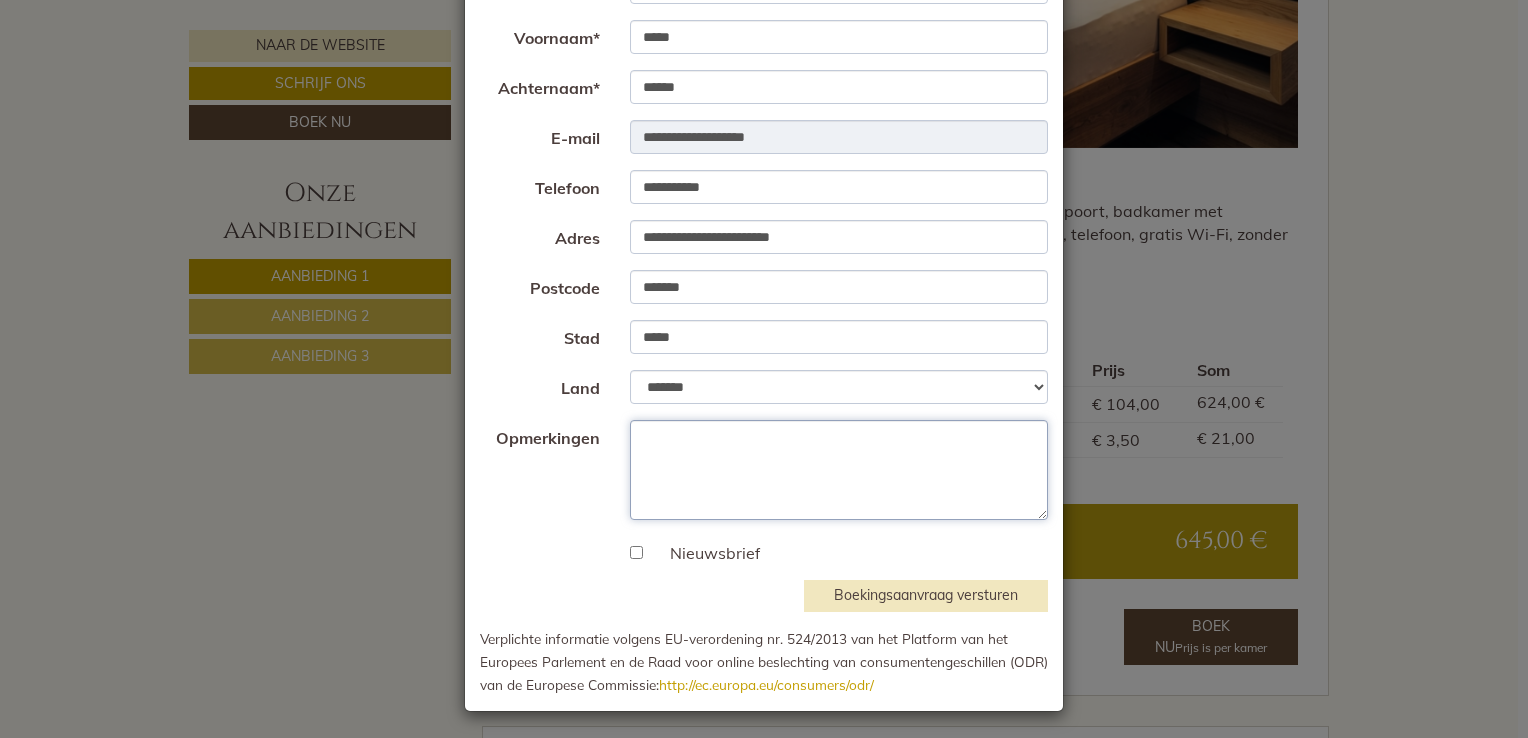 scroll, scrollTop: 165, scrollLeft: 0, axis: vertical 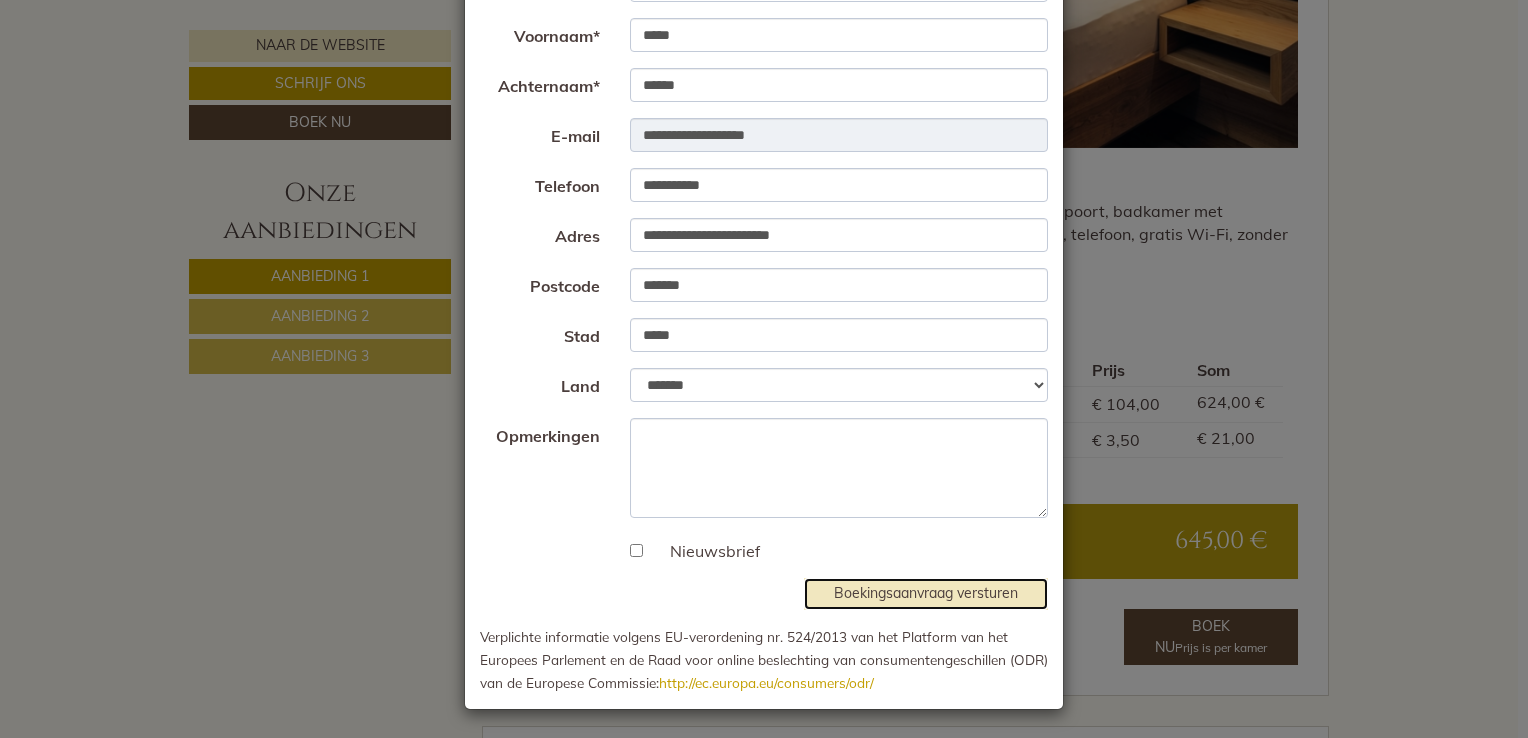 click on "Boekingsaanvraag versturen" at bounding box center (926, 593) 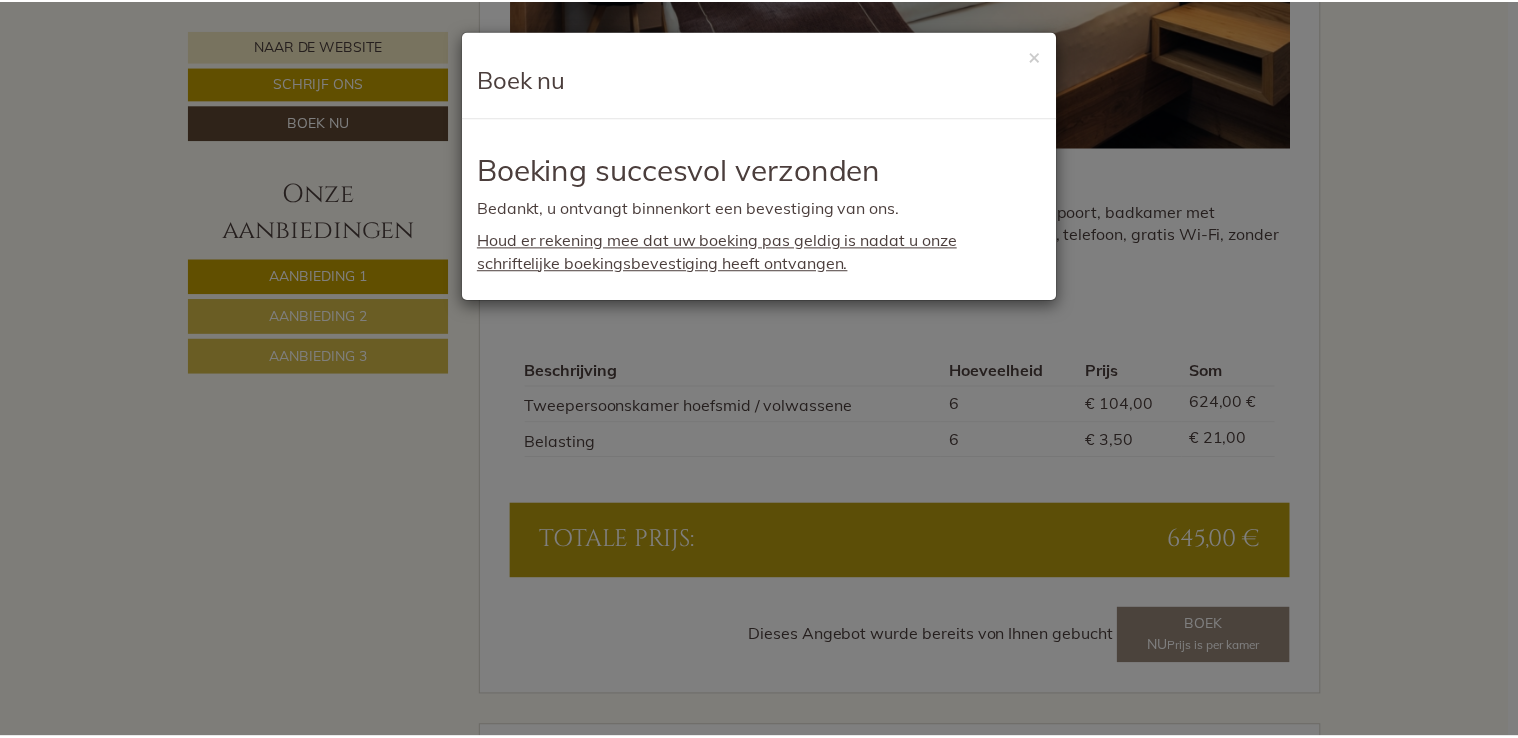 scroll, scrollTop: 0, scrollLeft: 0, axis: both 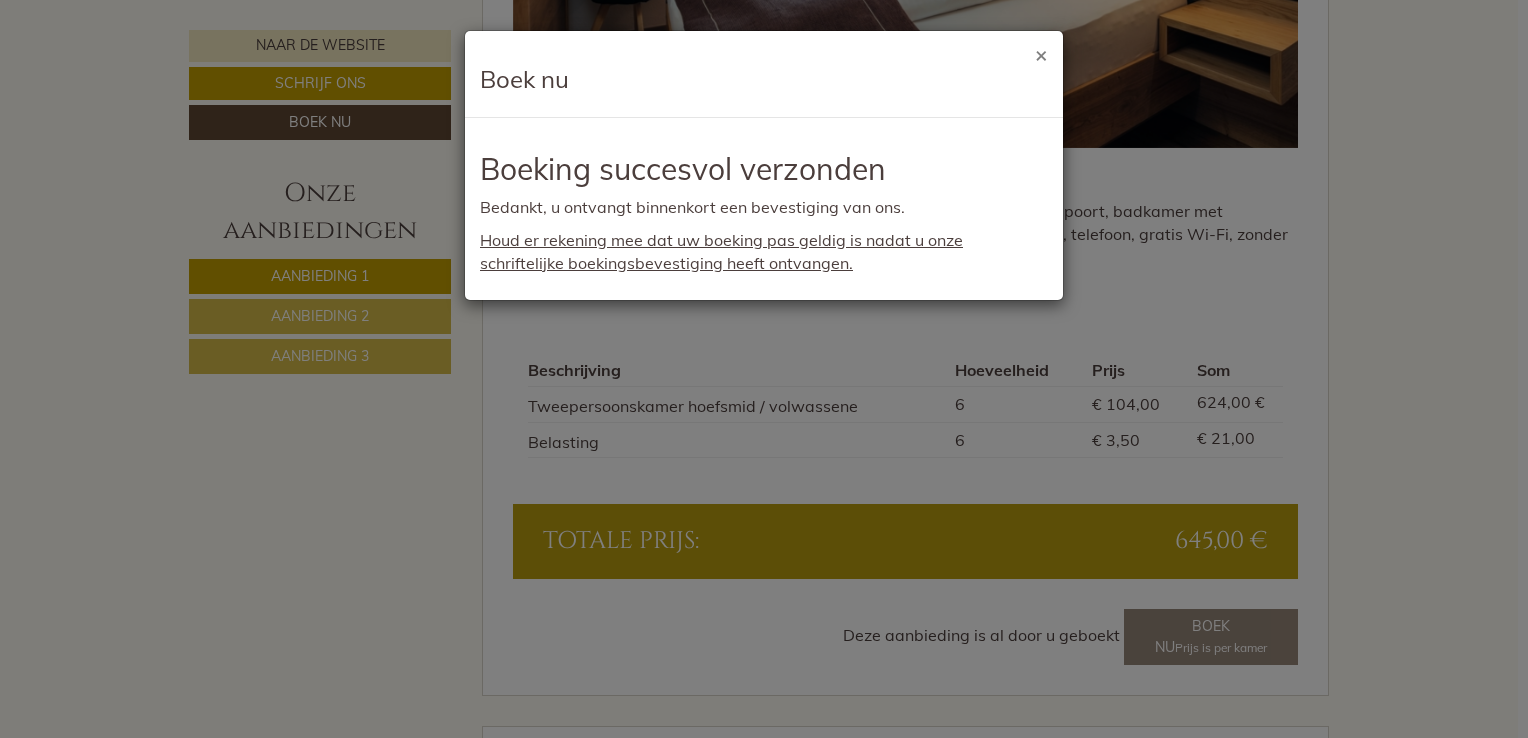 click on "×" at bounding box center (1041, 54) 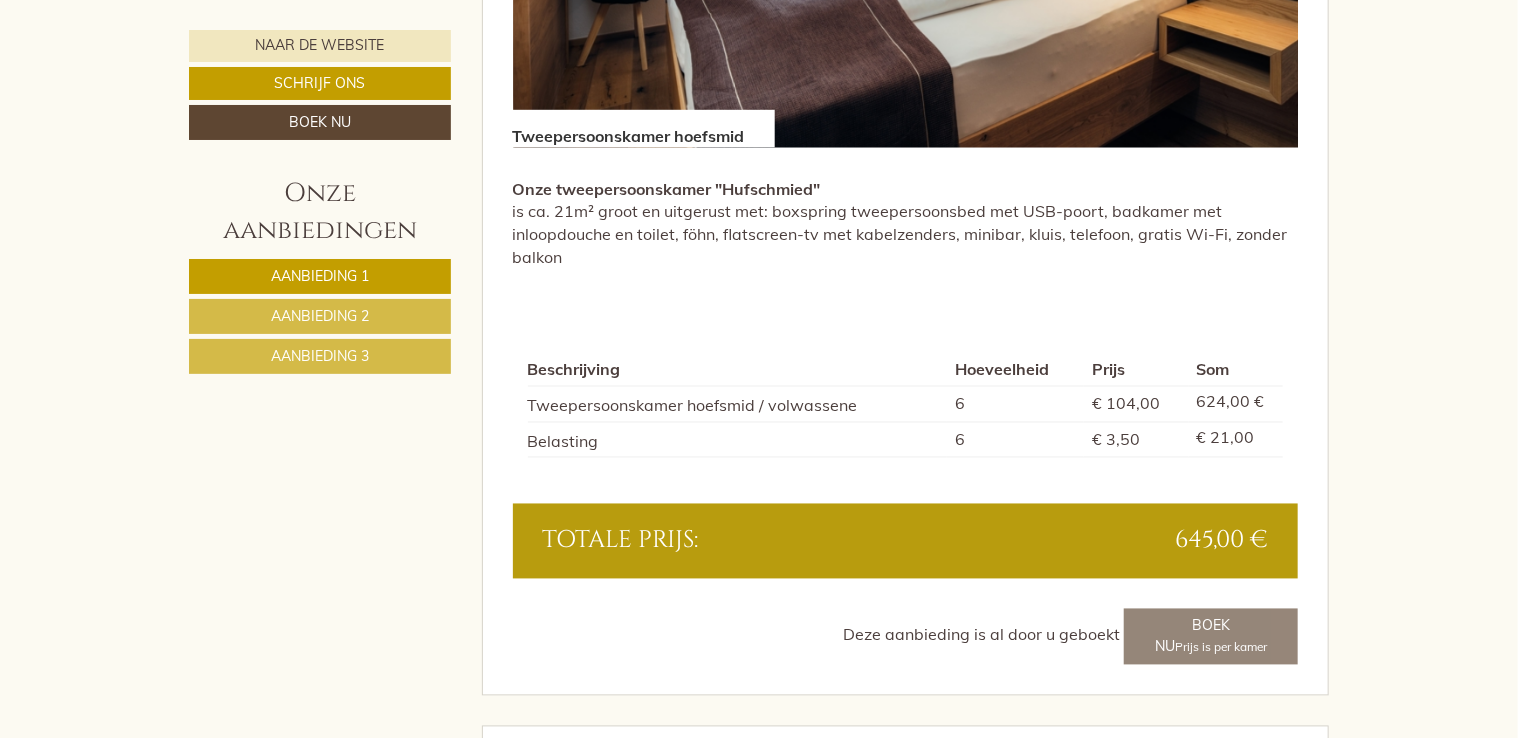 click on "Aanbieding 2" at bounding box center (320, 316) 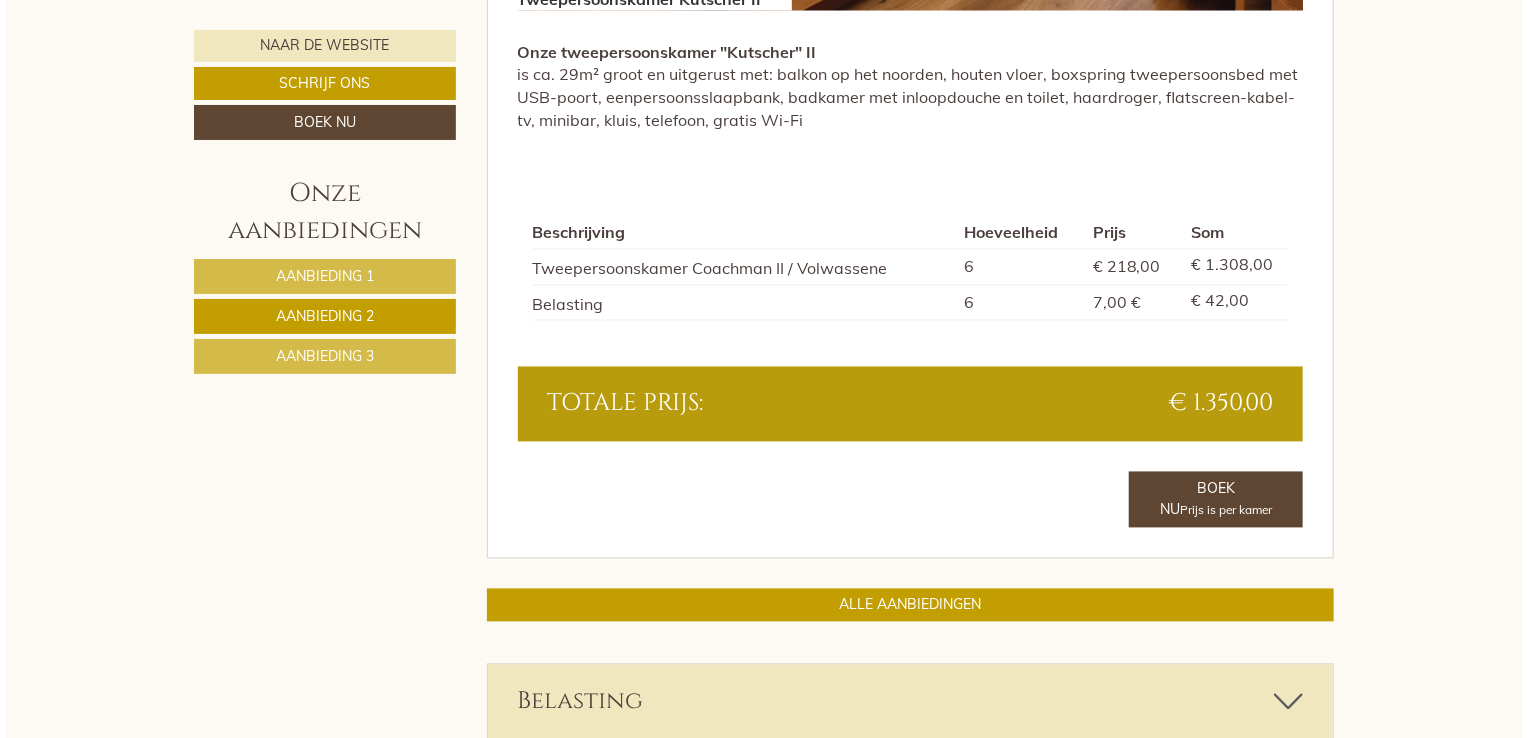 scroll, scrollTop: 1743, scrollLeft: 0, axis: vertical 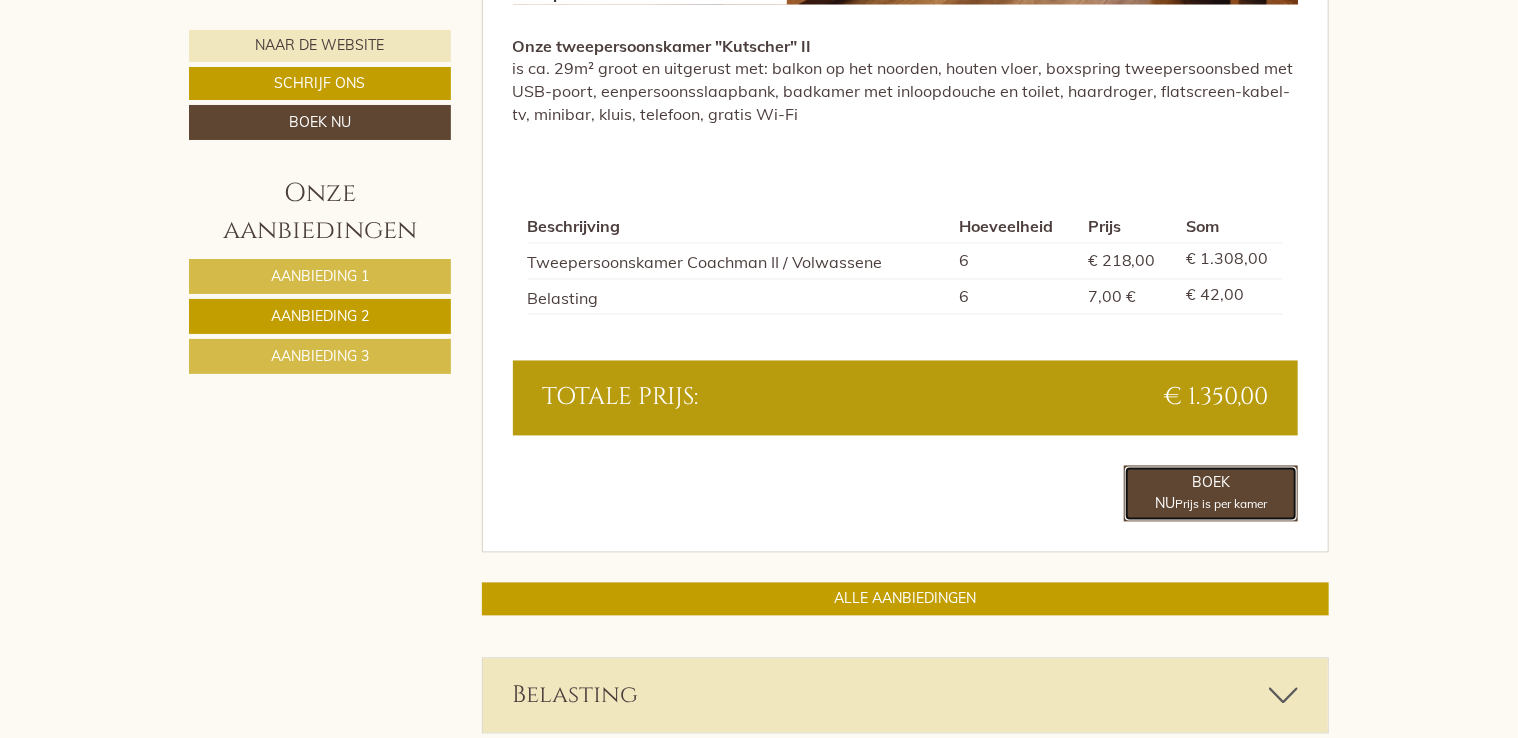 click on "Boek  nu  Prijs is per kamer" at bounding box center [1211, 493] 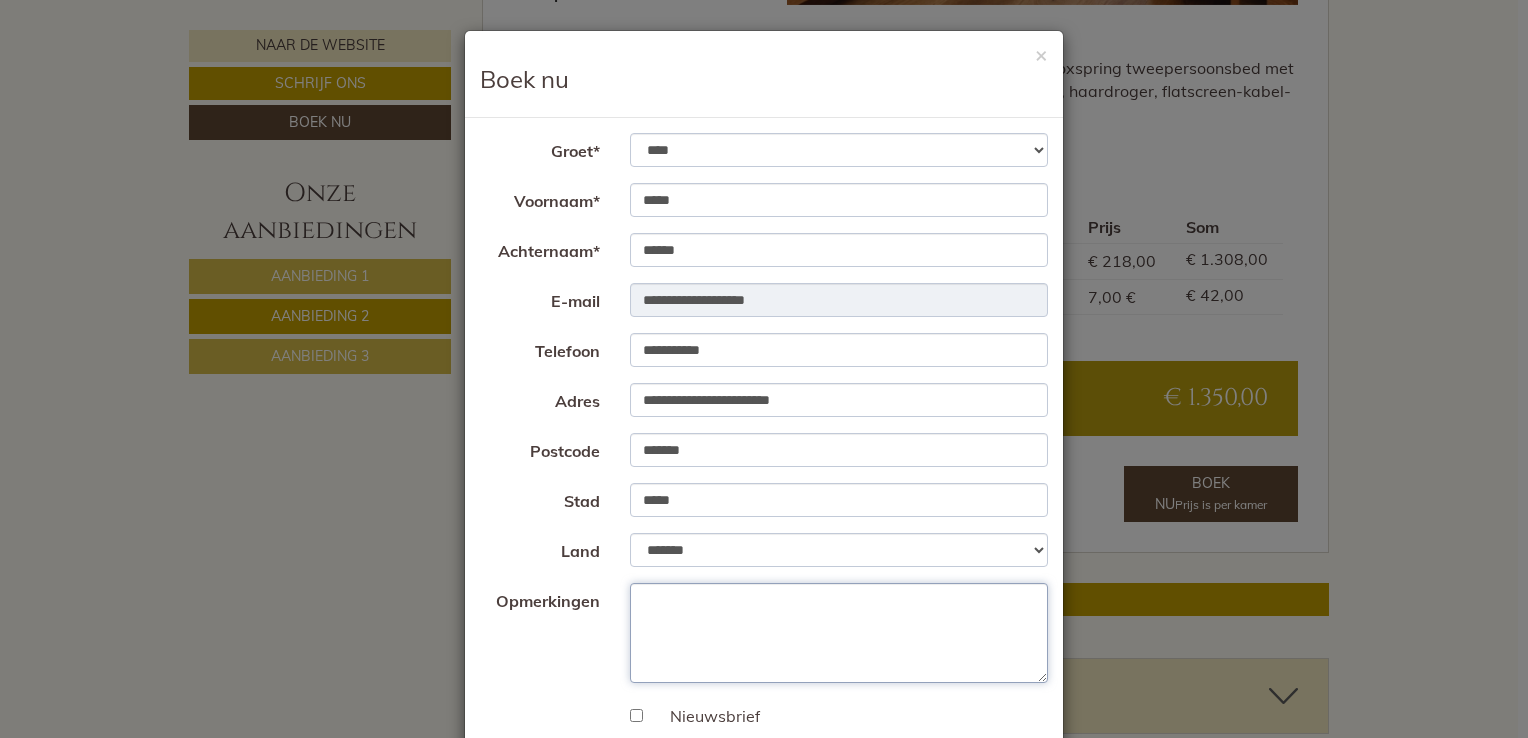 click on "Opmerkingen" at bounding box center (839, 633) 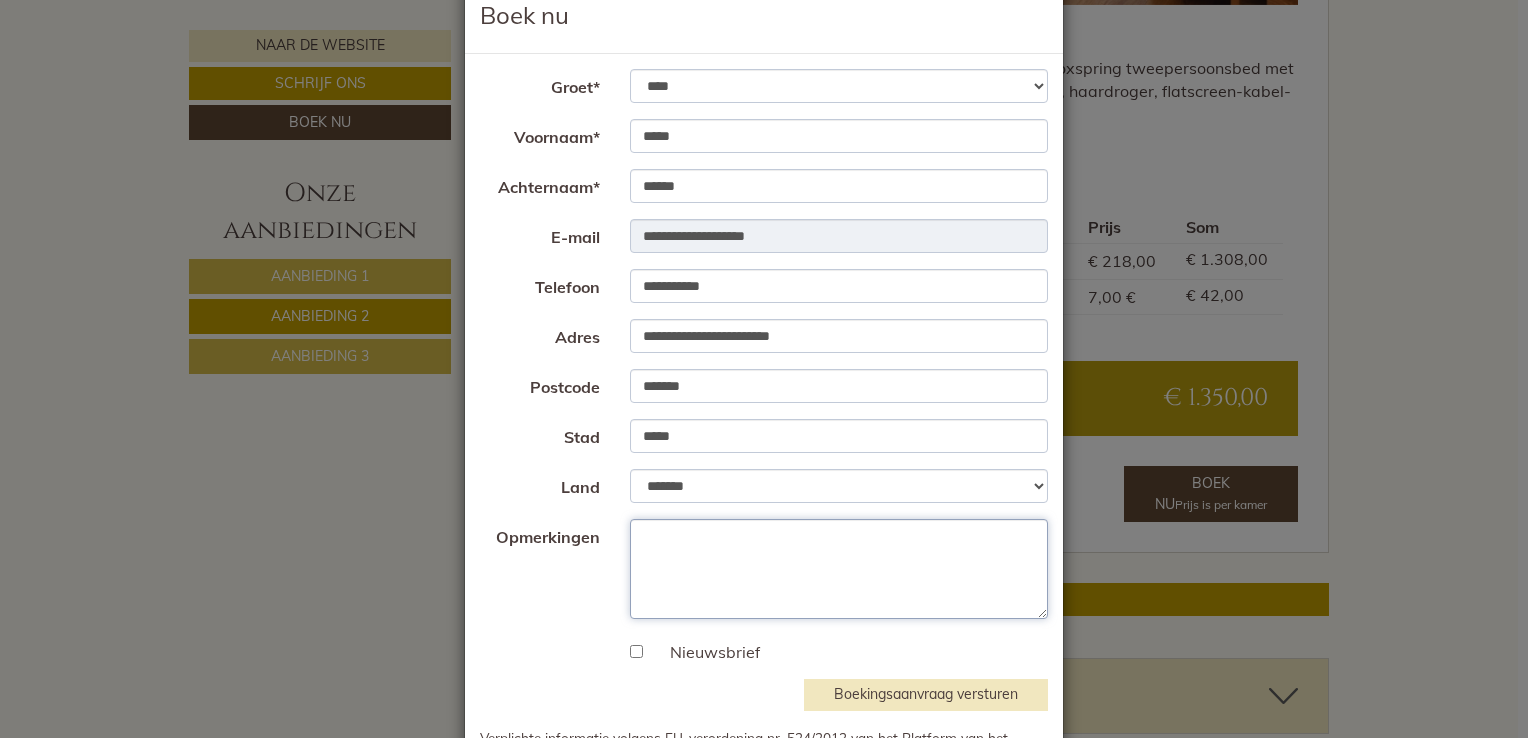 scroll, scrollTop: 100, scrollLeft: 0, axis: vertical 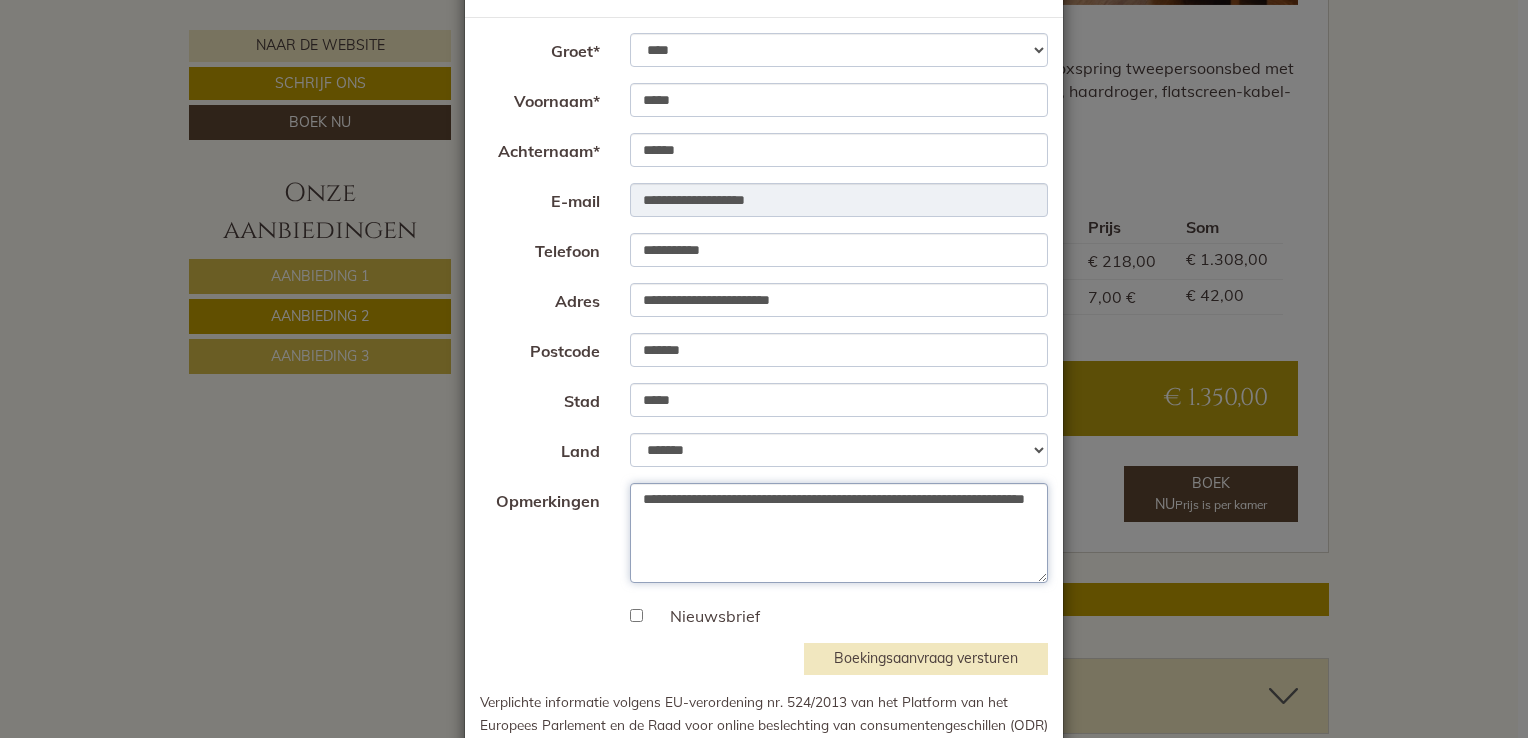 type on "**********" 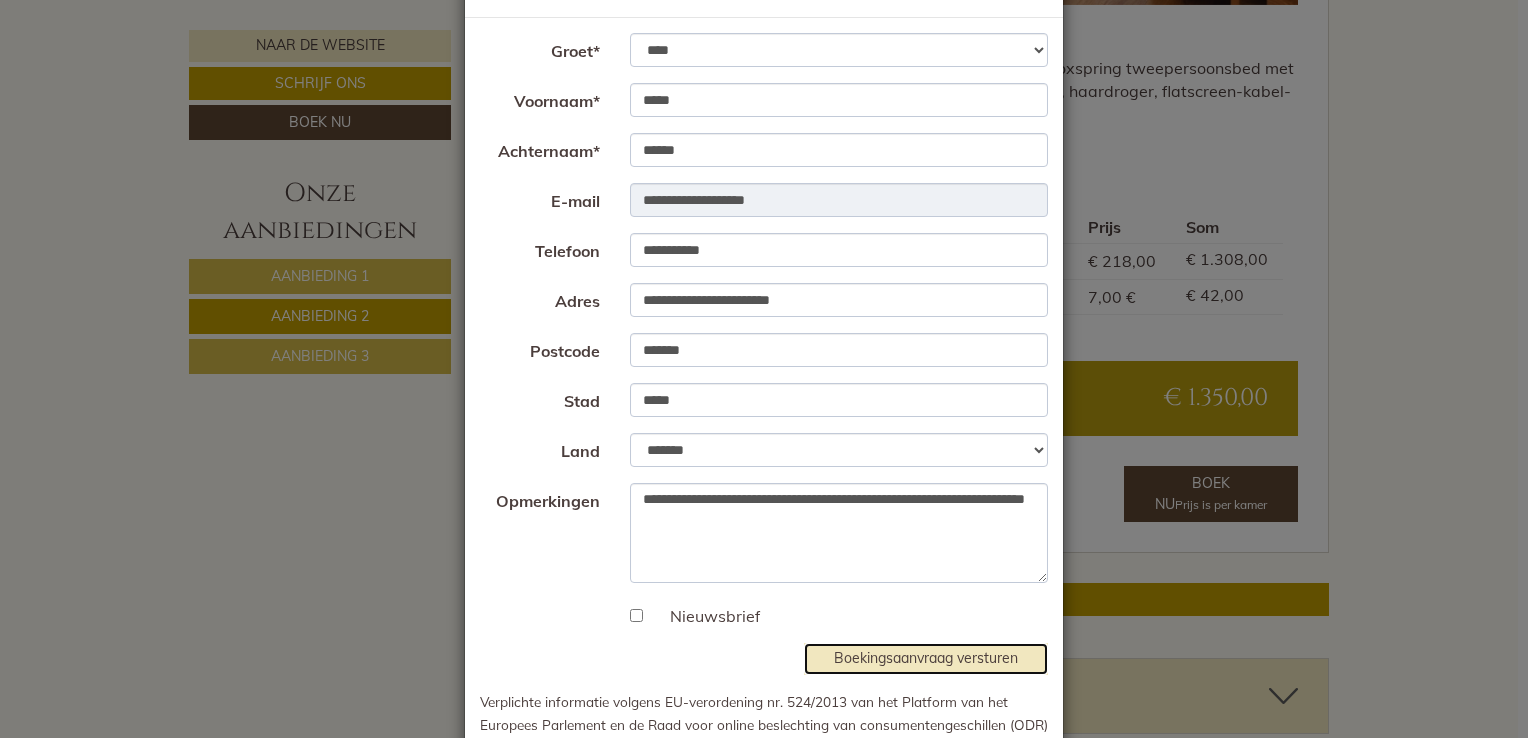 click on "Boekingsaanvraag versturen" at bounding box center [926, 658] 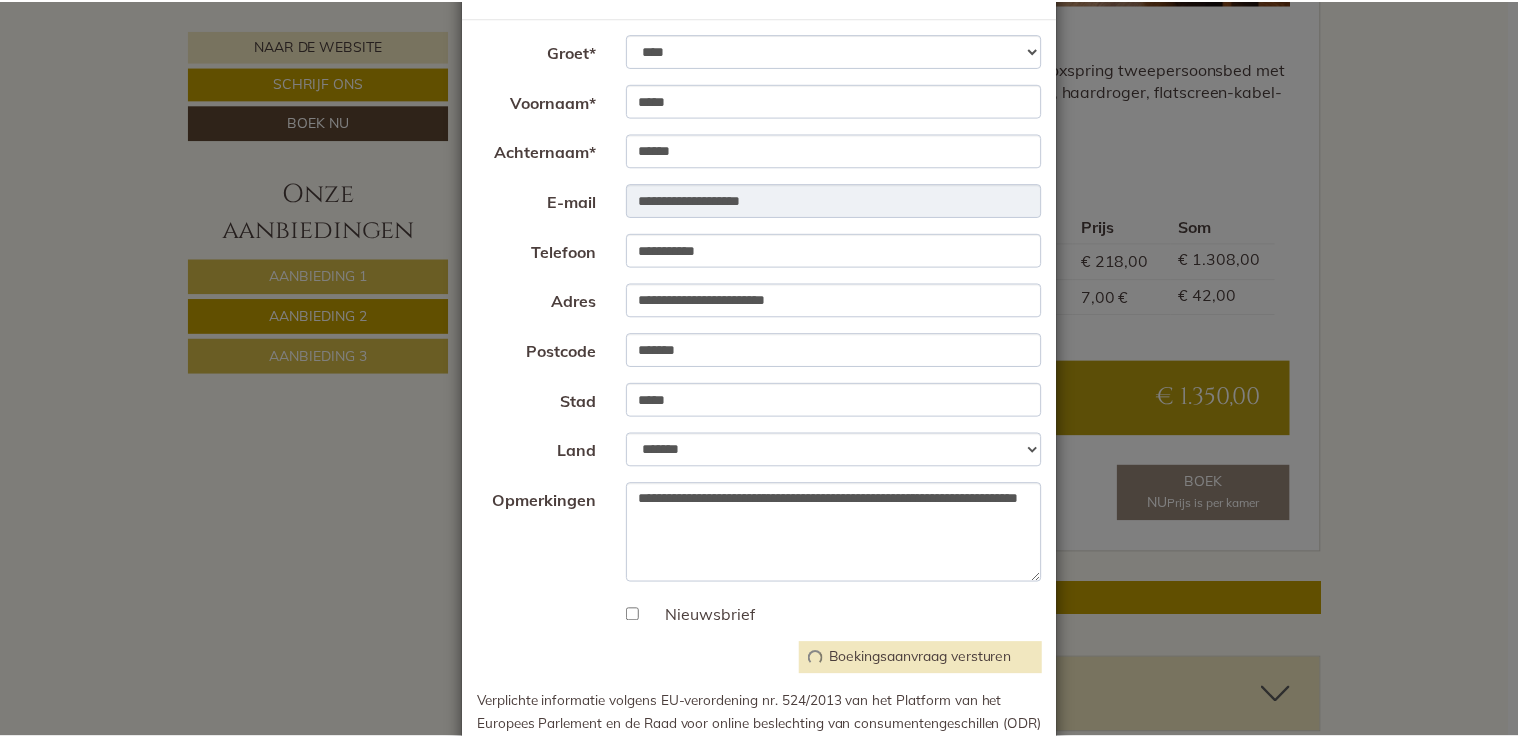 scroll, scrollTop: 0, scrollLeft: 0, axis: both 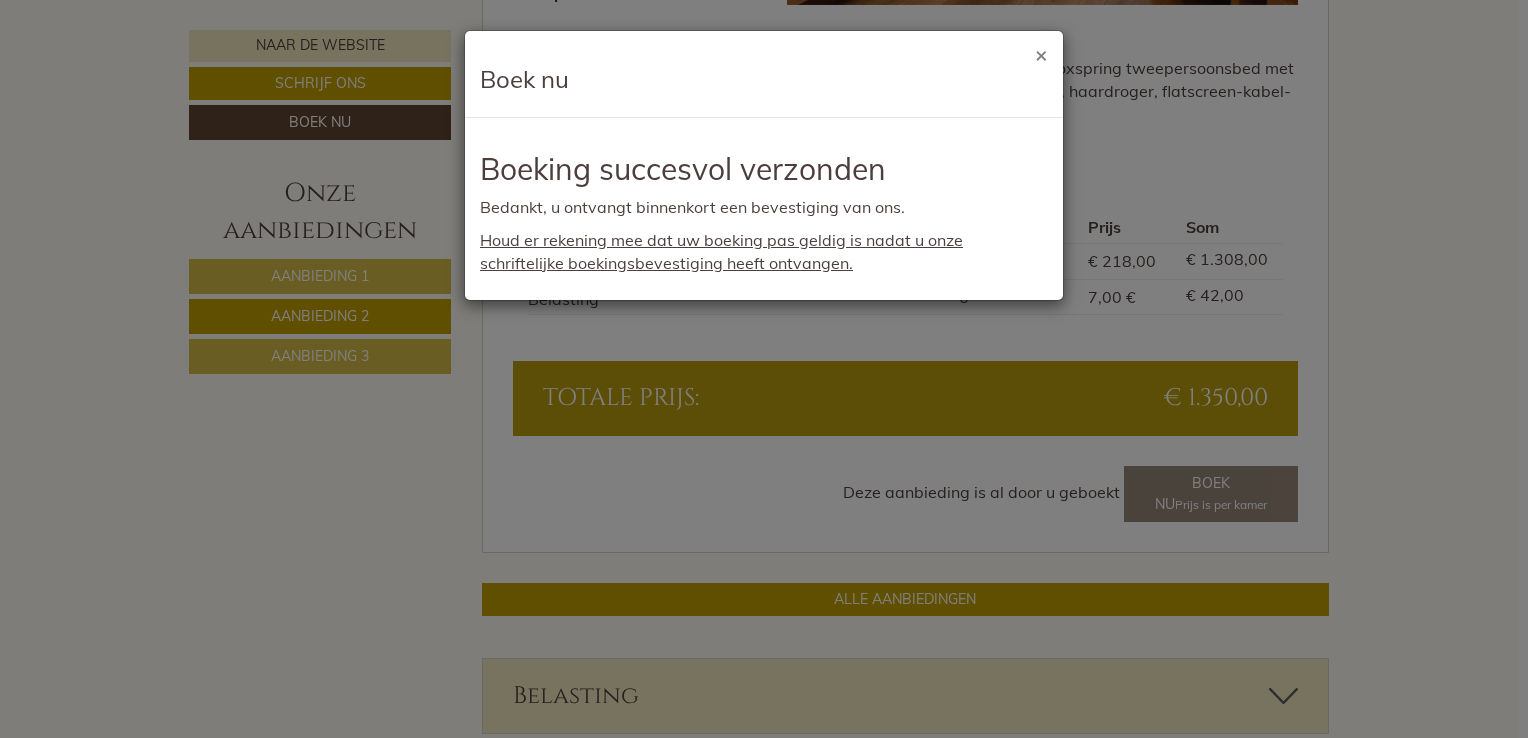 click on "×" at bounding box center (1041, 54) 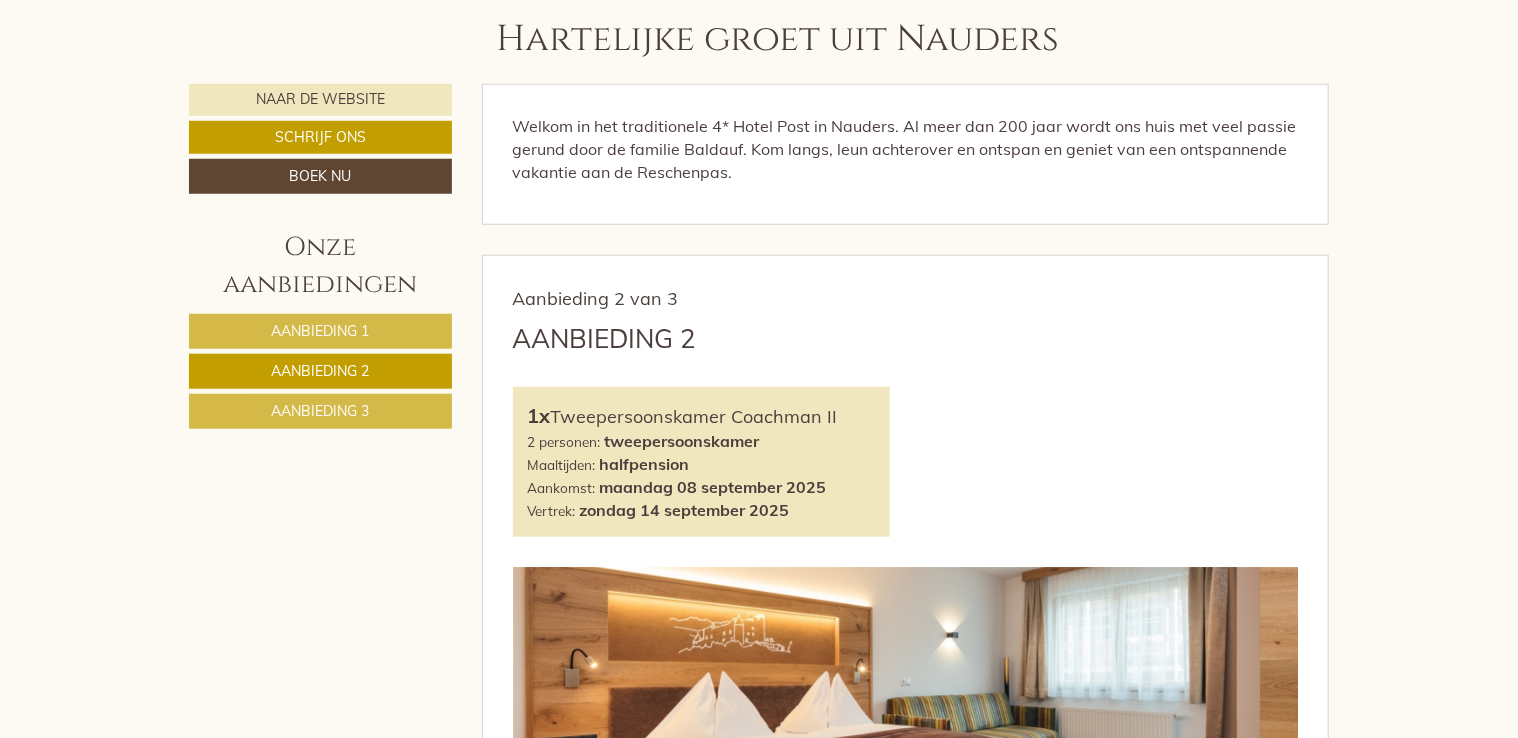 scroll, scrollTop: 543, scrollLeft: 0, axis: vertical 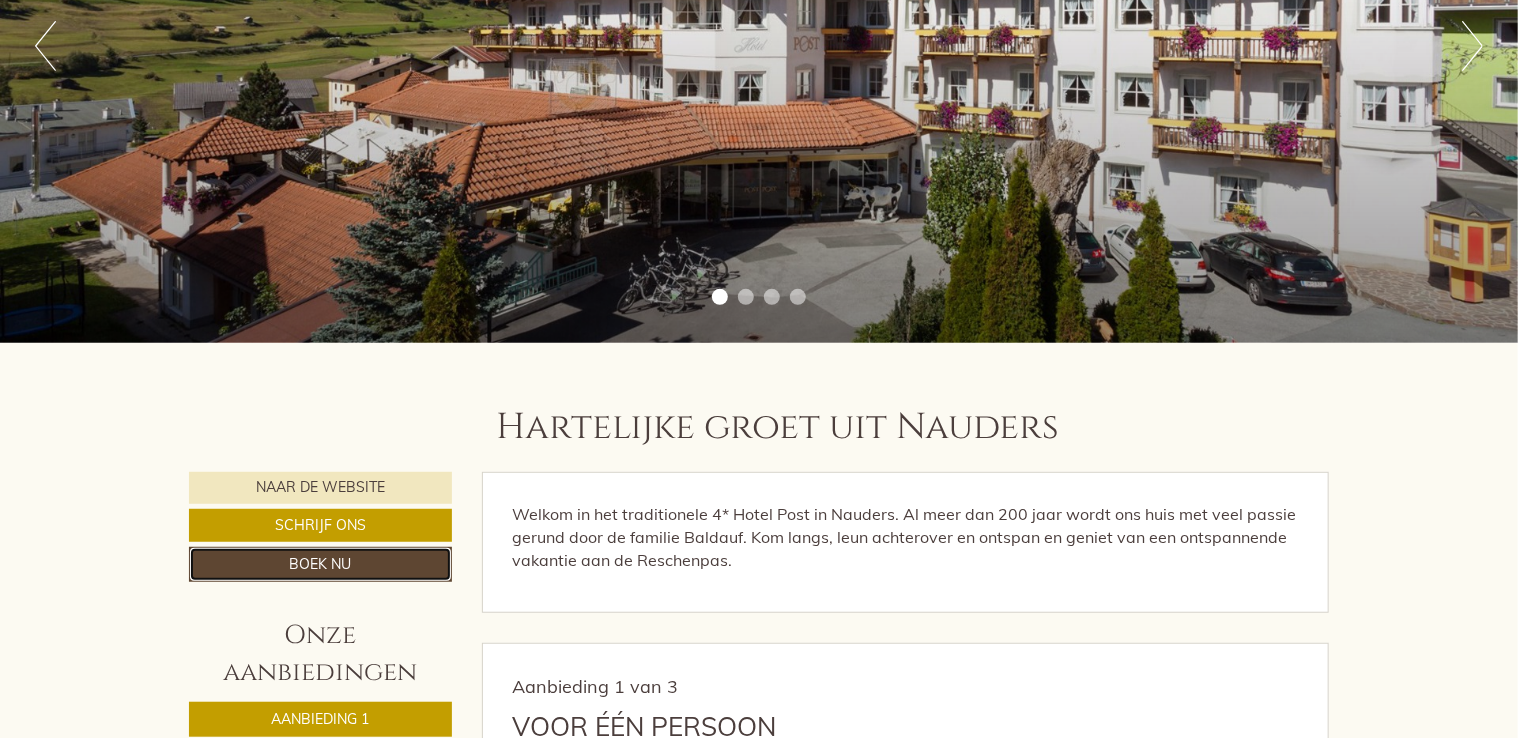 click on "Boek nu" at bounding box center [320, 564] 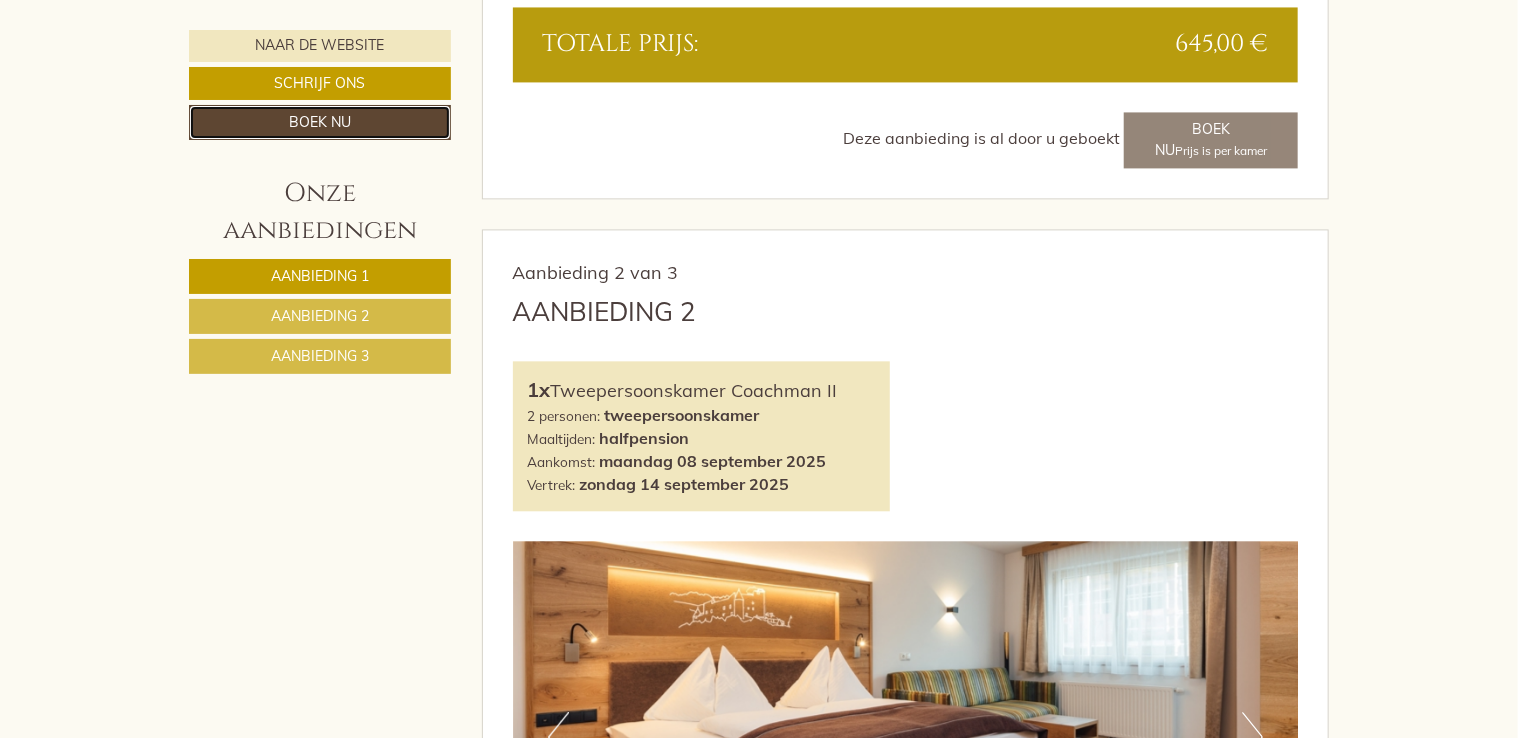 scroll, scrollTop: 2116, scrollLeft: 0, axis: vertical 